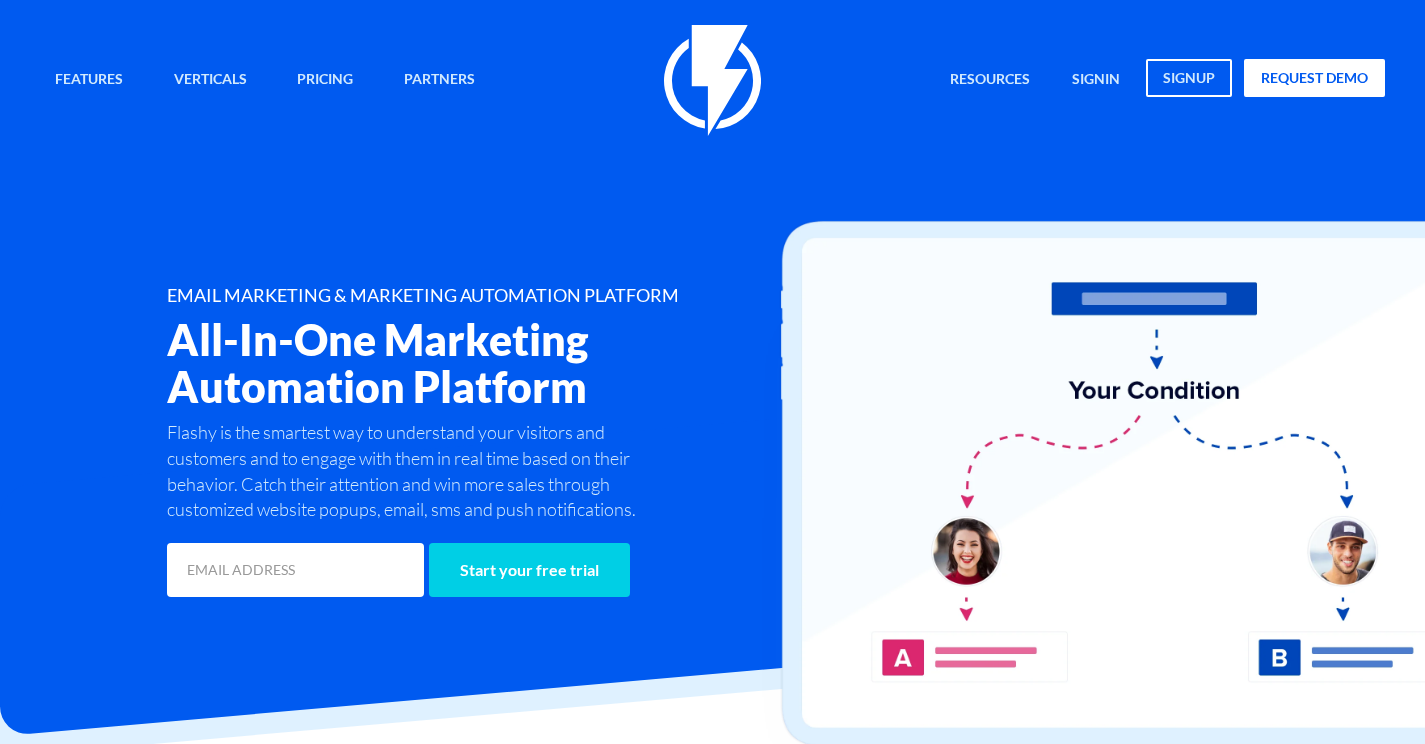 scroll, scrollTop: 0, scrollLeft: 0, axis: both 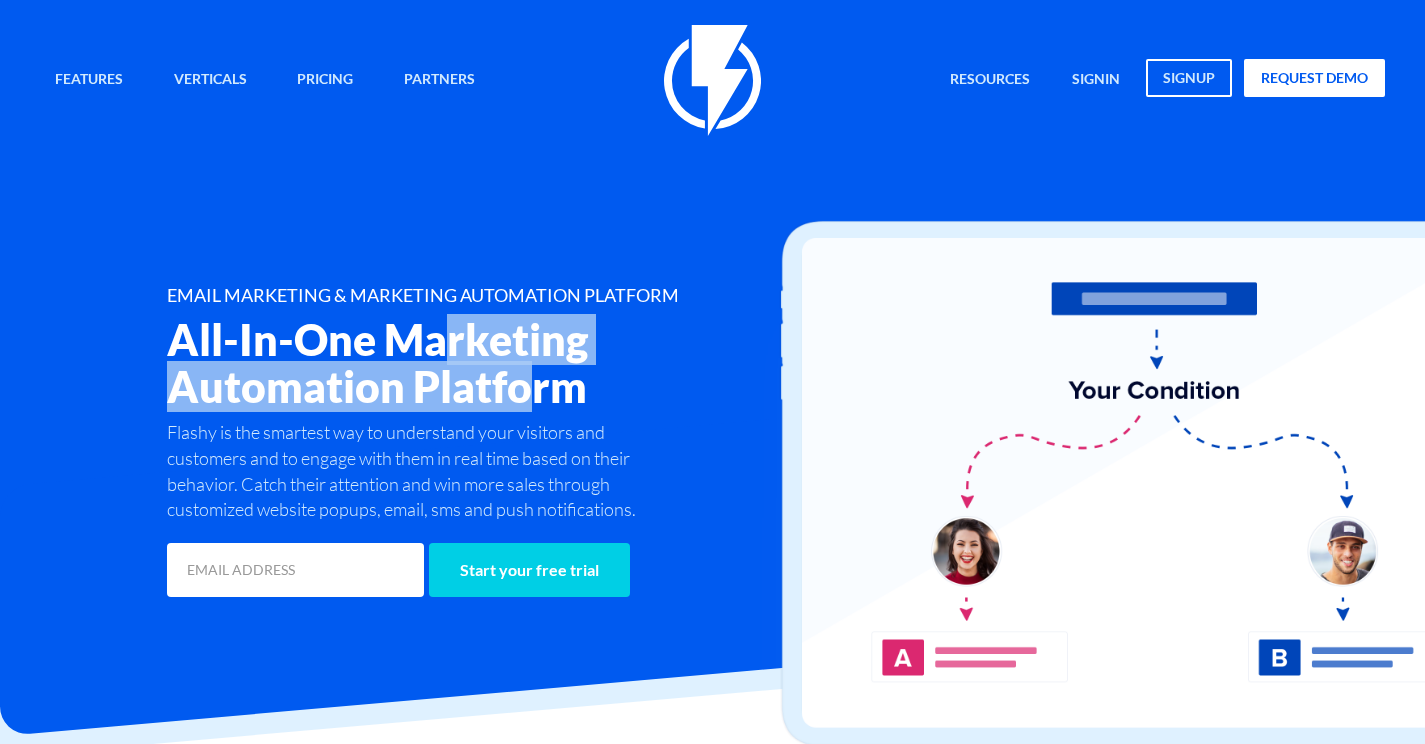 drag, startPoint x: 442, startPoint y: 325, endPoint x: 529, endPoint y: 399, distance: 114.21471 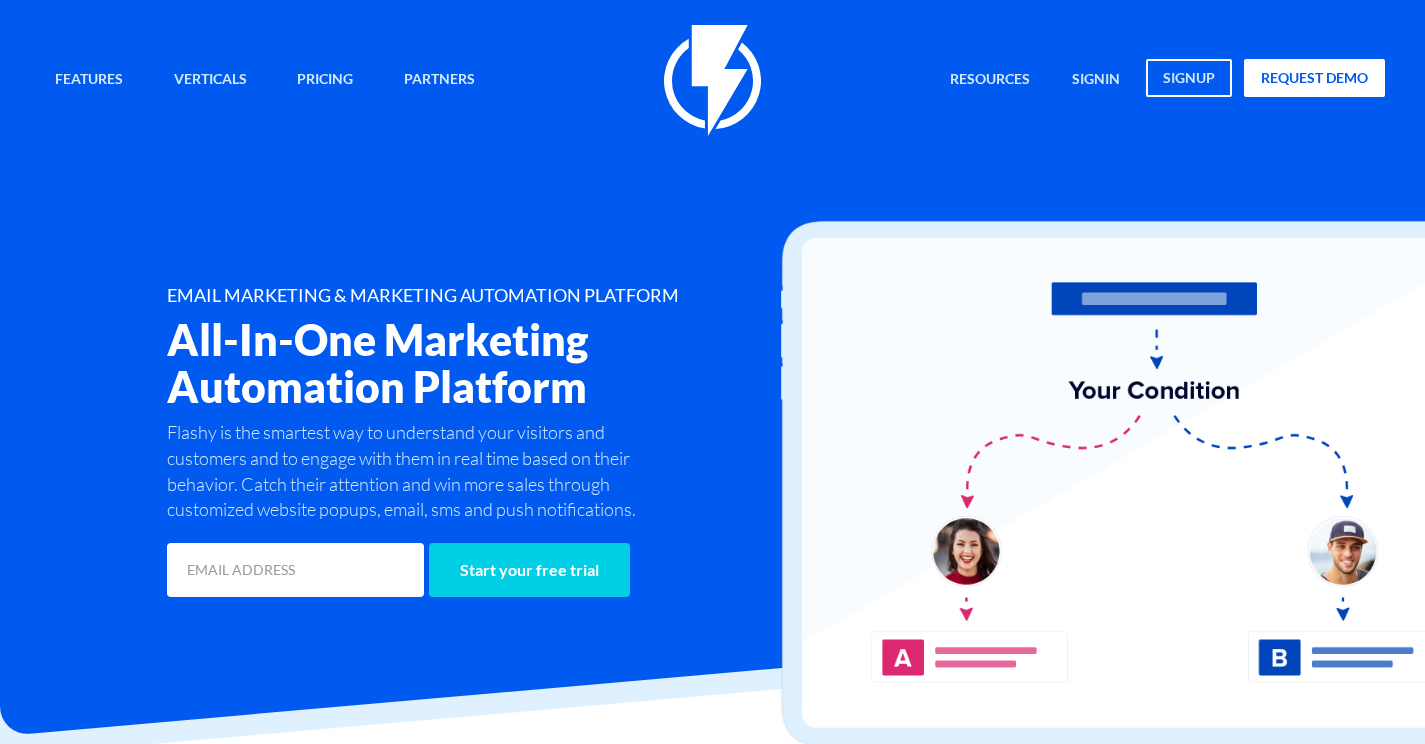 click on "Flashy is the smartest way to understand your visitors and customers and to engage with them in real time based on their behavior. Catch their attention and win more sales through customized website popups, email, sms and push notifications." at bounding box center (404, 471) 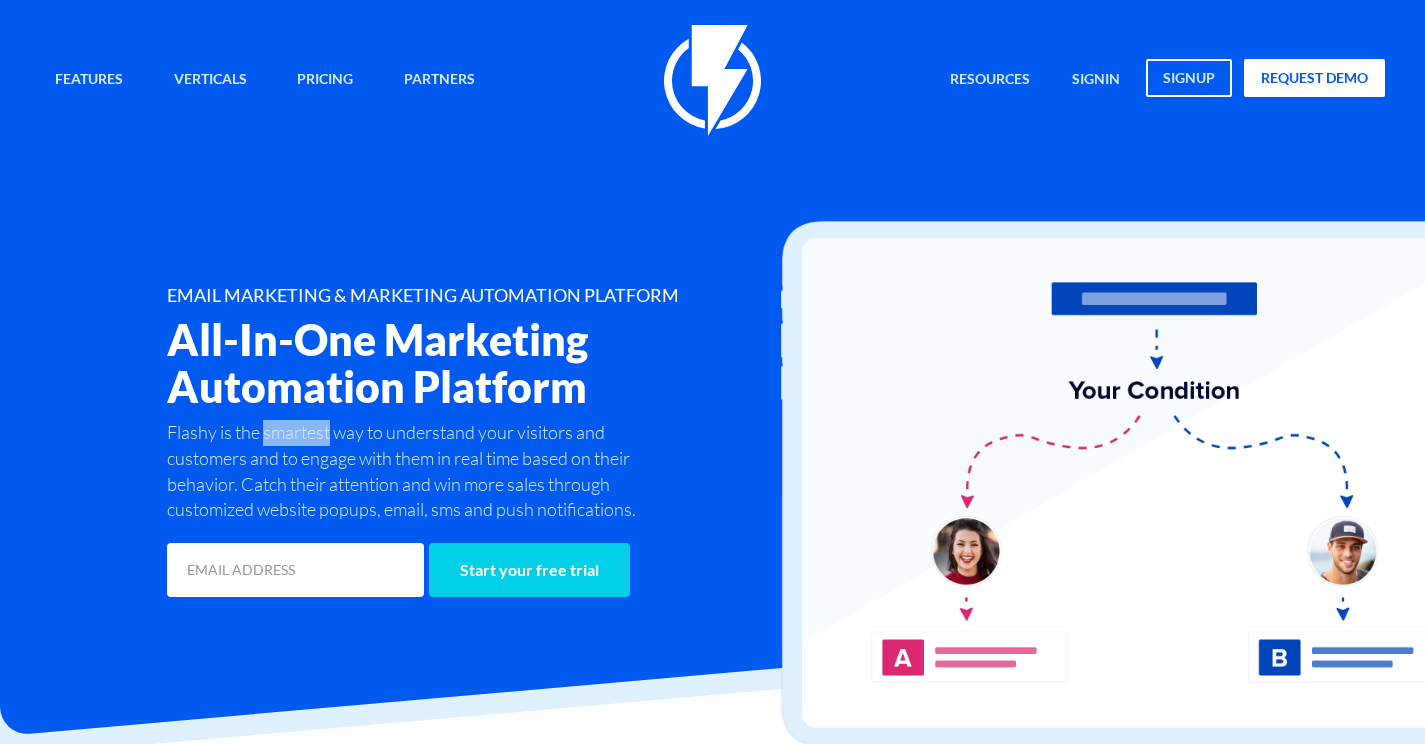 click on "Flashy is the smartest way to understand your visitors and customers and to engage with them in real time based on their behavior. Catch their attention and win more sales through customized website popups, email, sms and push notifications." at bounding box center (404, 471) 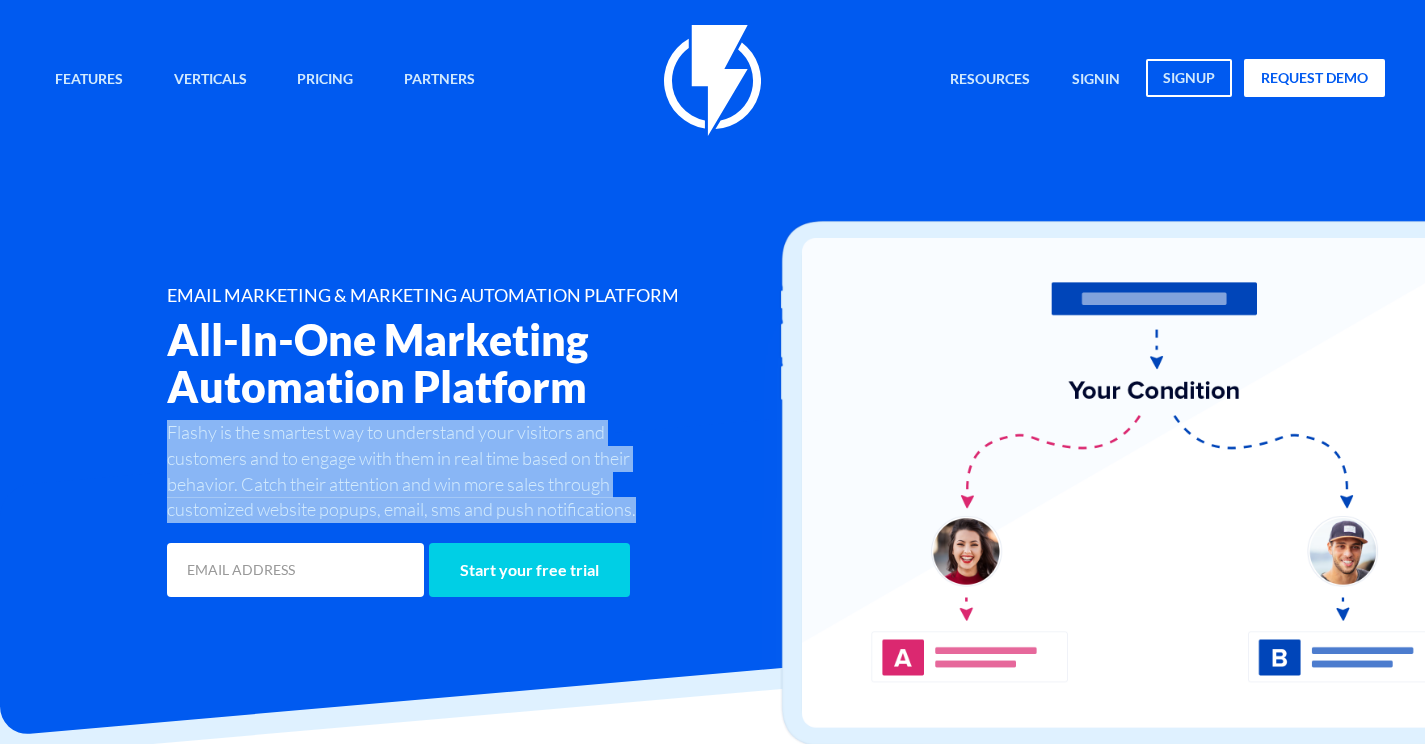 click on "Flashy is the smartest way to understand your visitors and customers and to engage with them in real time based on their behavior. Catch their attention and win more sales through customized website popups, email, sms and push notifications." at bounding box center (404, 471) 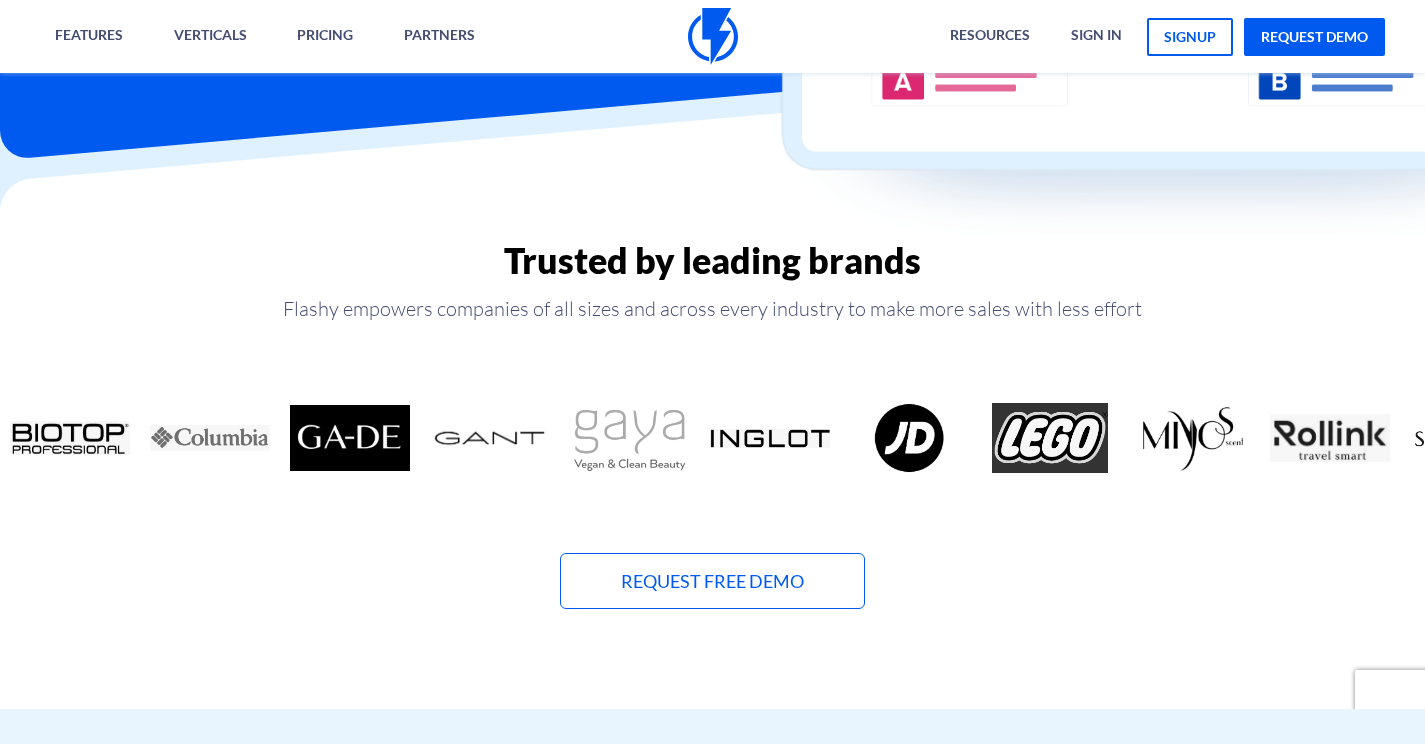 scroll, scrollTop: 617, scrollLeft: 0, axis: vertical 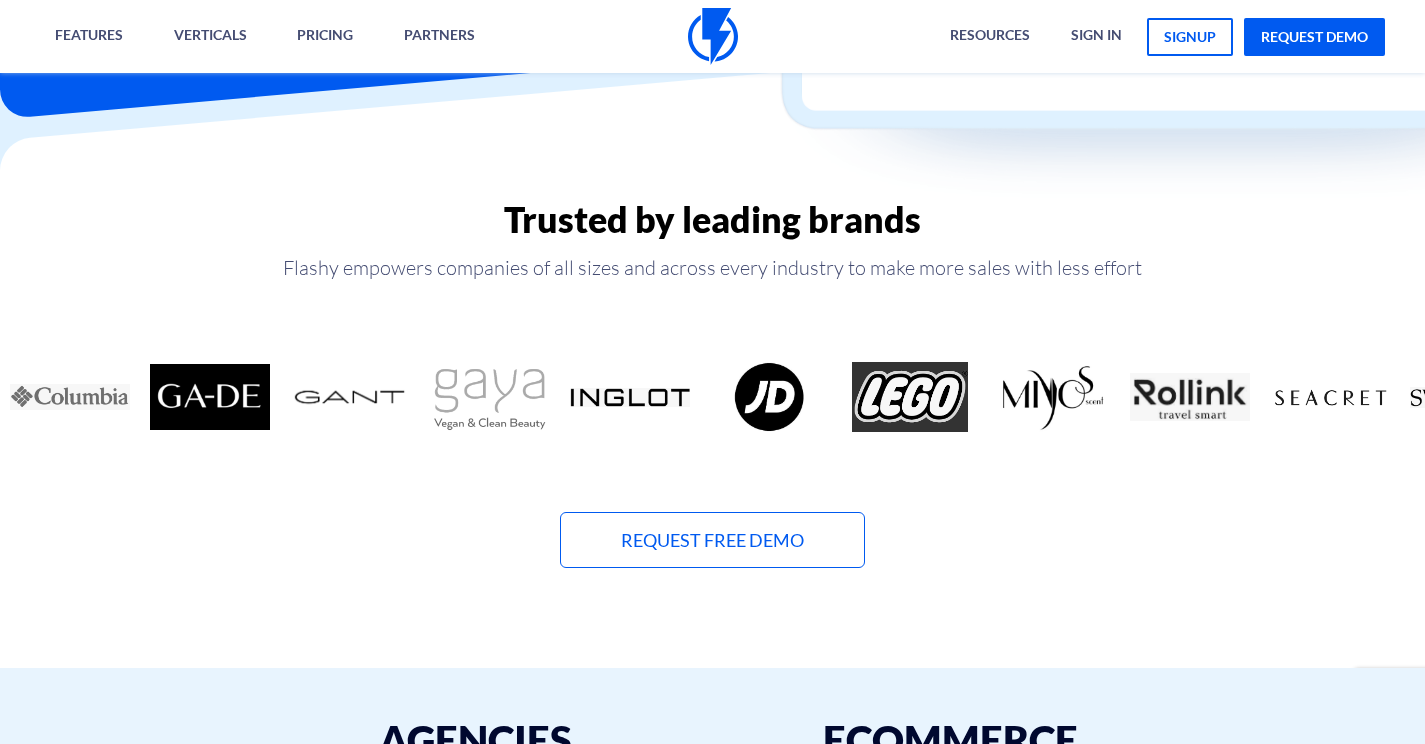 drag, startPoint x: 977, startPoint y: 413, endPoint x: 365, endPoint y: 406, distance: 612.04004 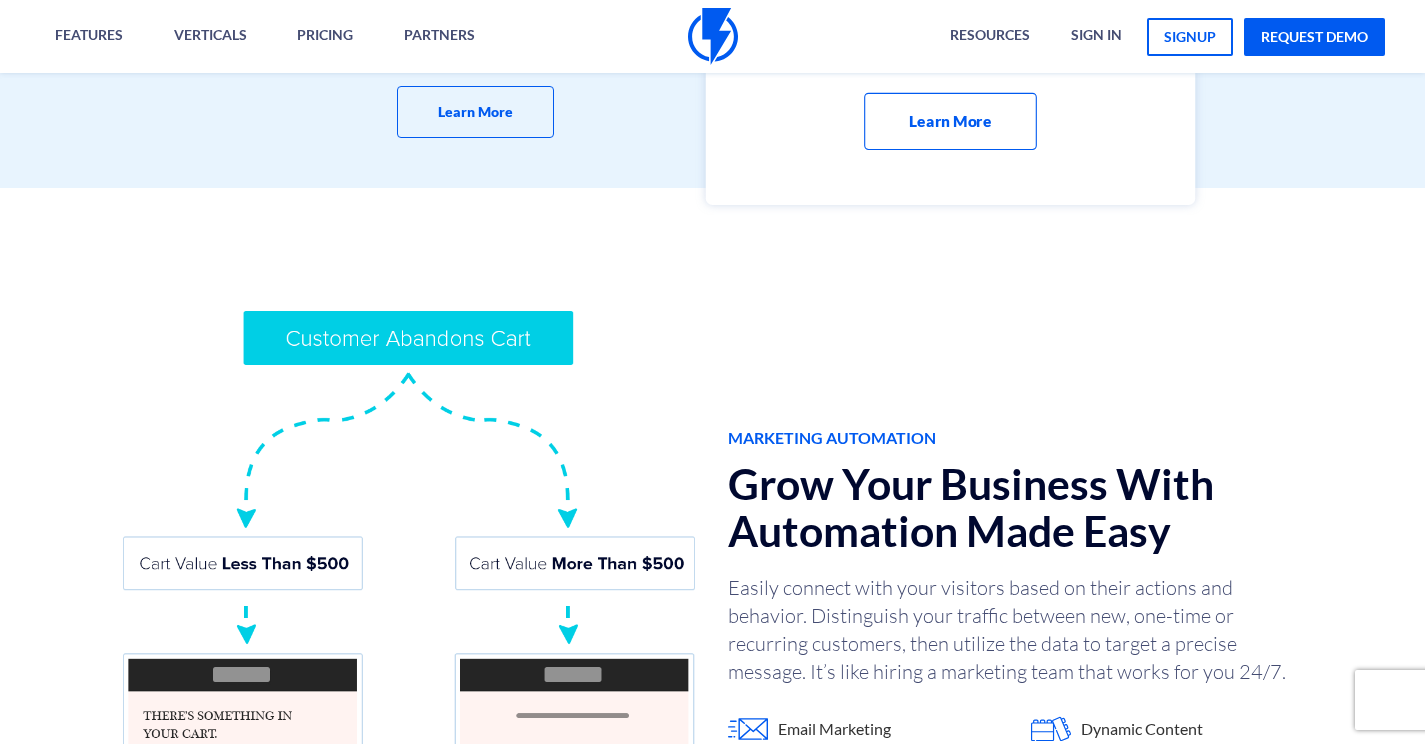 scroll, scrollTop: 1444, scrollLeft: 0, axis: vertical 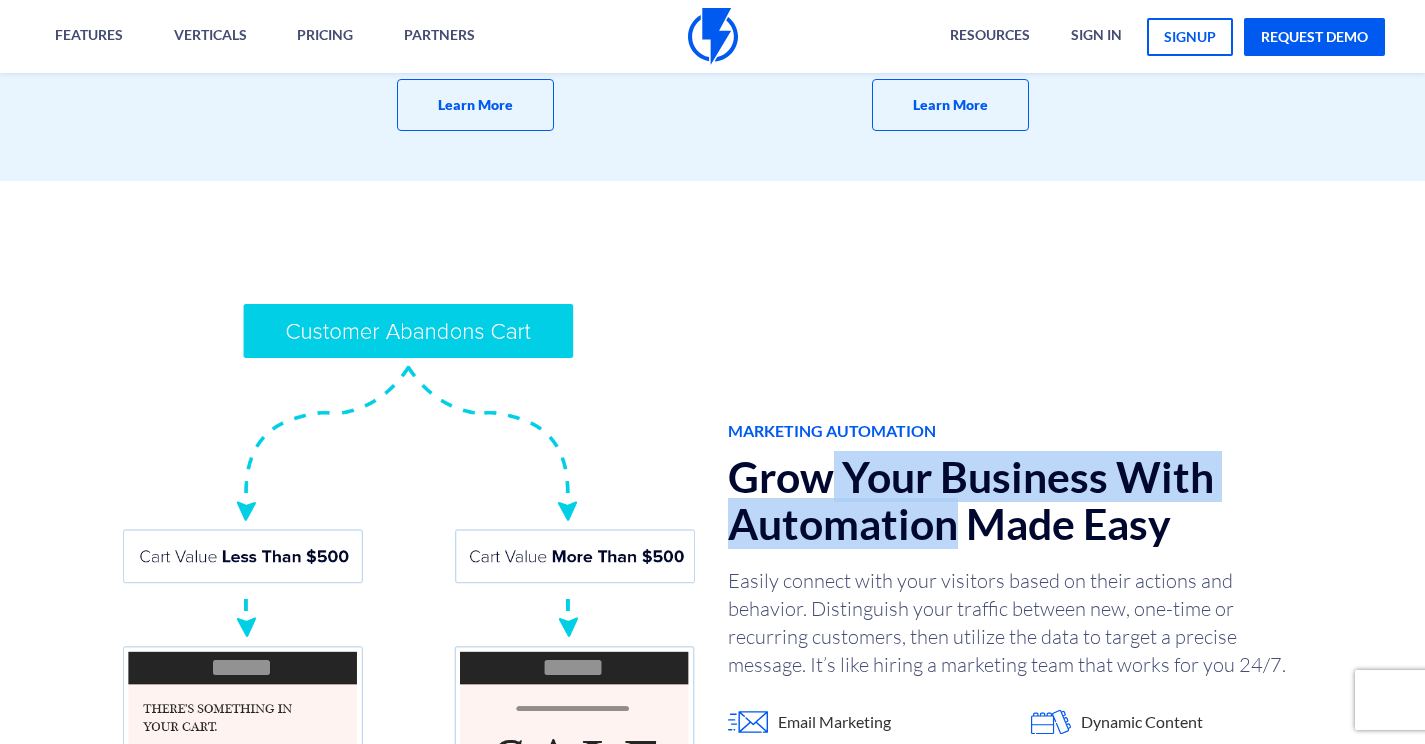 drag, startPoint x: 830, startPoint y: 476, endPoint x: 951, endPoint y: 544, distance: 138.79842 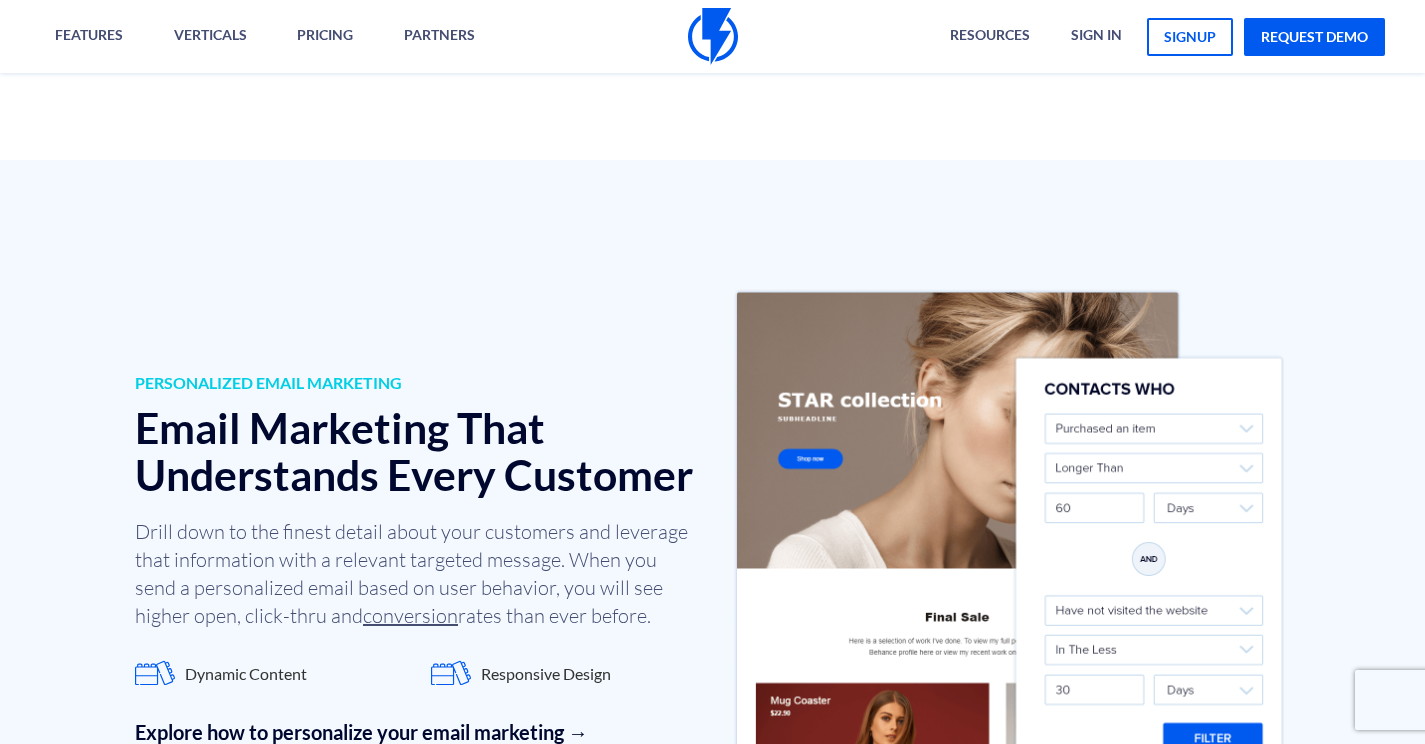 scroll, scrollTop: 2318, scrollLeft: 0, axis: vertical 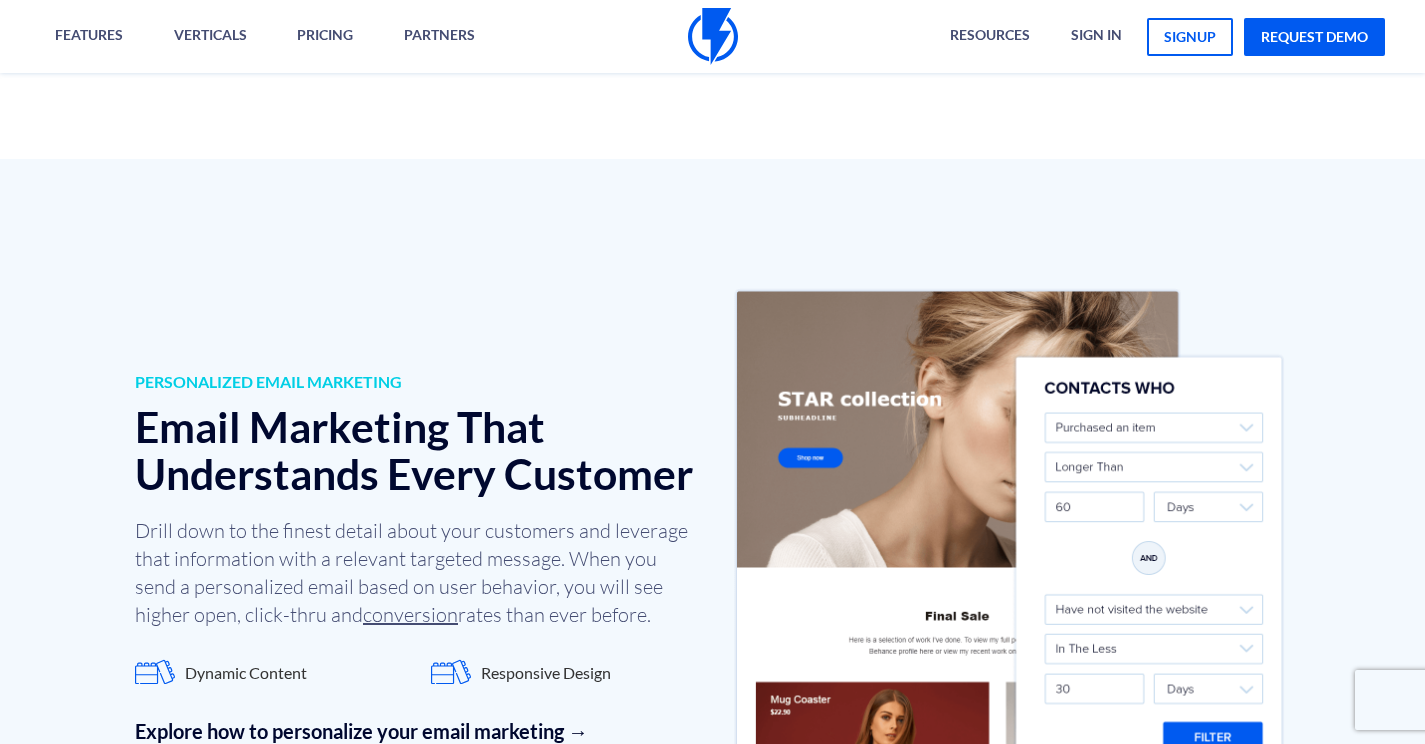 click on "Email Marketing That Understands Every Customer" at bounding box center [416, 450] 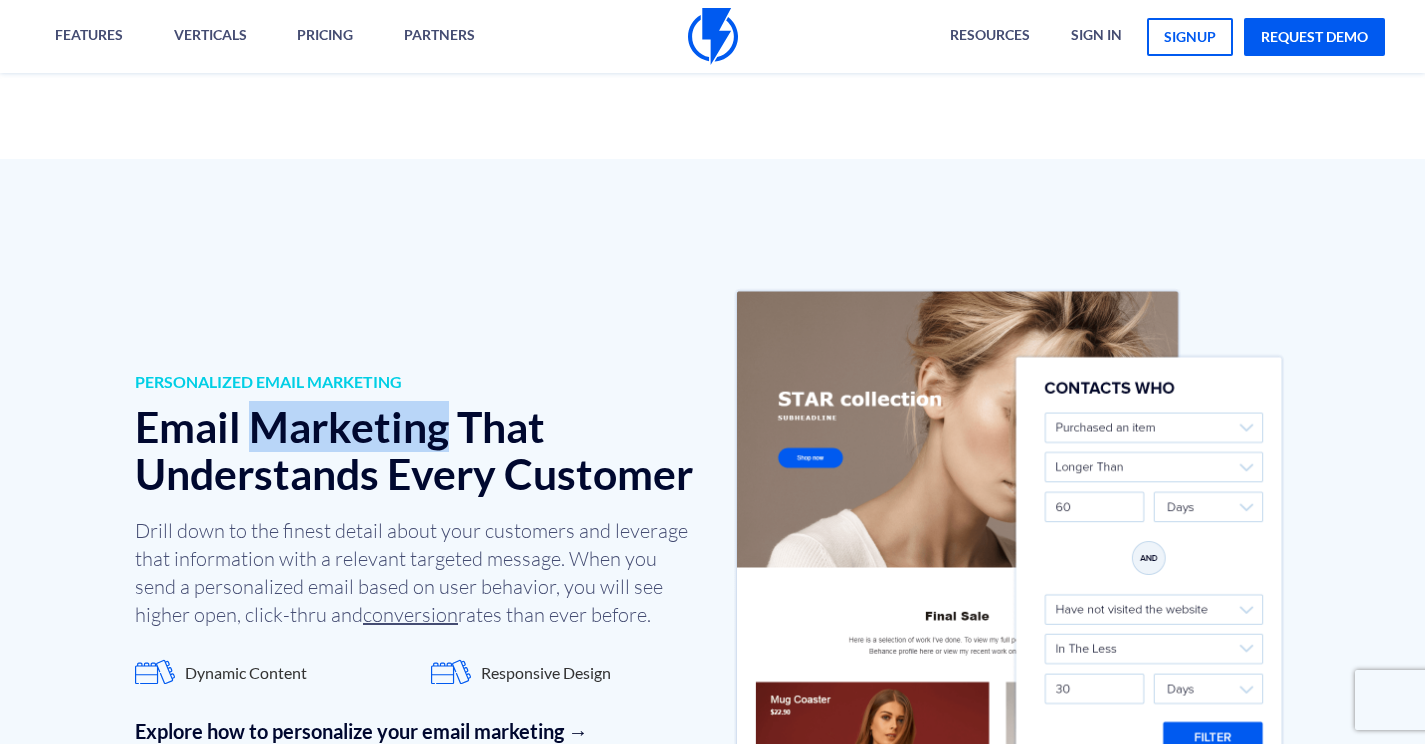 click on "Email Marketing That Understands Every Customer" at bounding box center [416, 450] 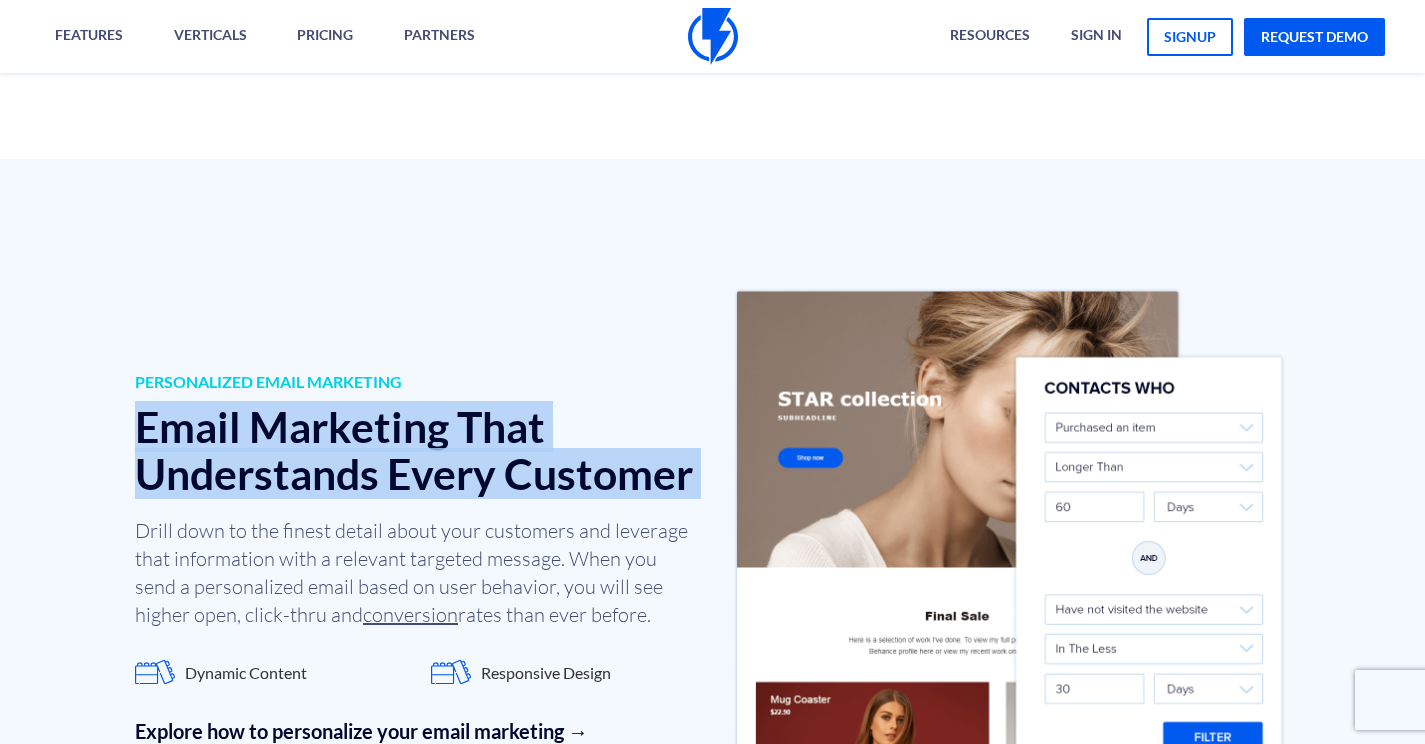 click on "Email Marketing That Understands Every Customer" at bounding box center (416, 450) 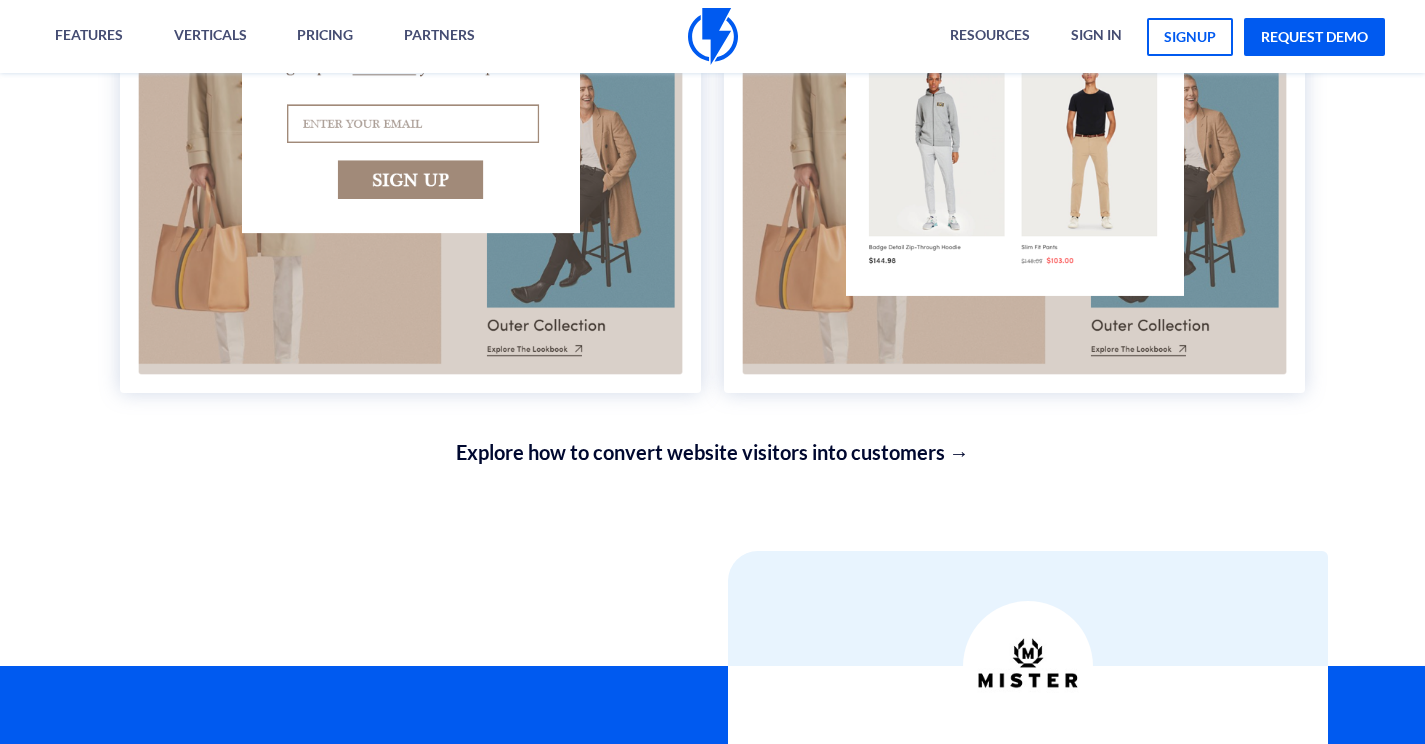 scroll, scrollTop: 3921, scrollLeft: 0, axis: vertical 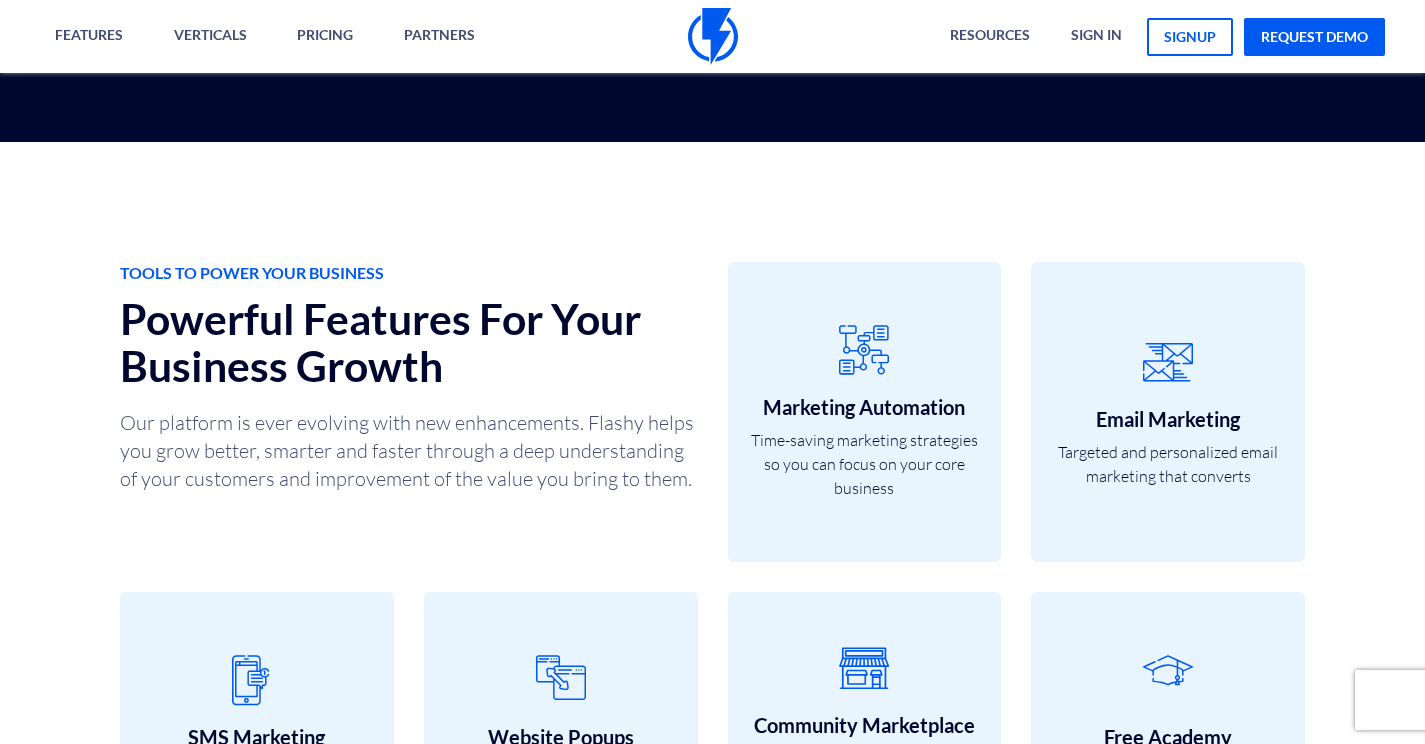 click on "Powerful Features For Your Business Growth" at bounding box center (409, 342) 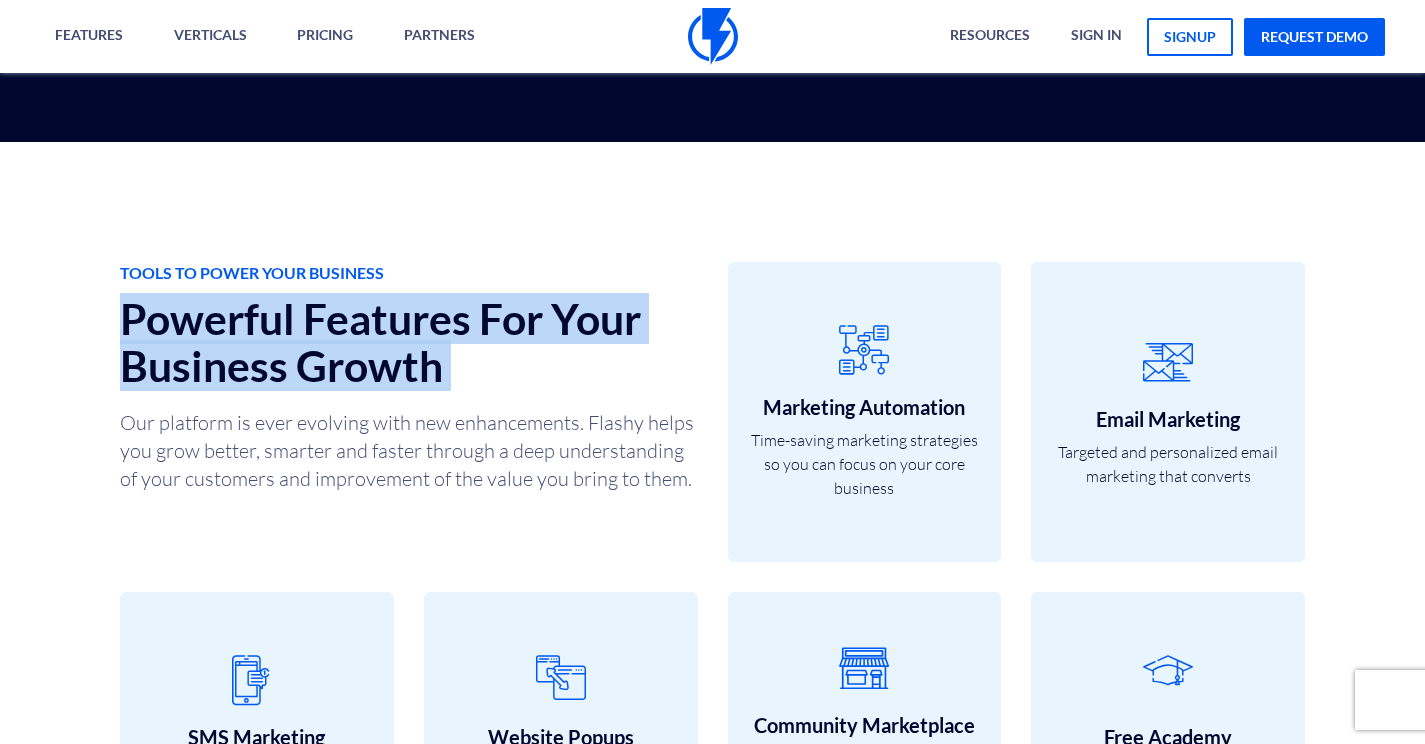 click on "Powerful Features For Your Business Growth" at bounding box center (409, 342) 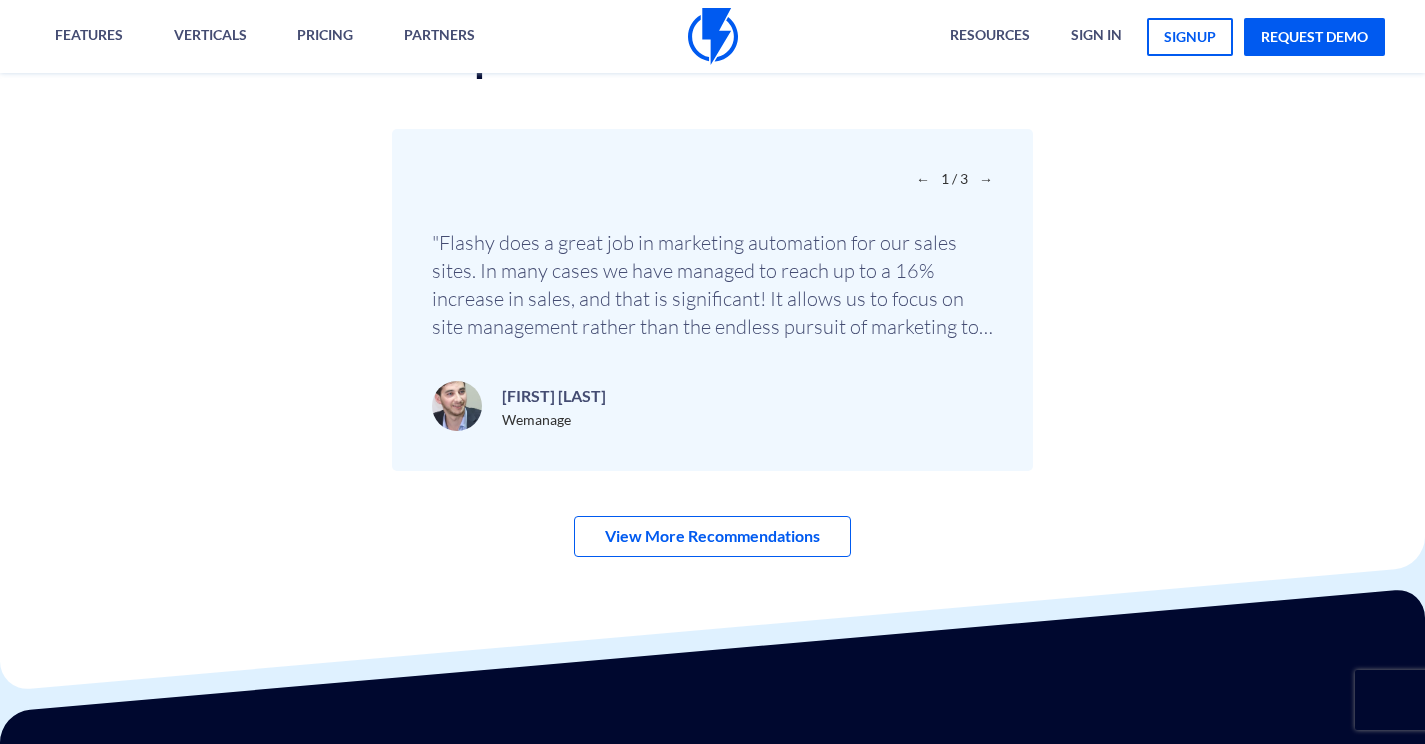 scroll, scrollTop: 6838, scrollLeft: 0, axis: vertical 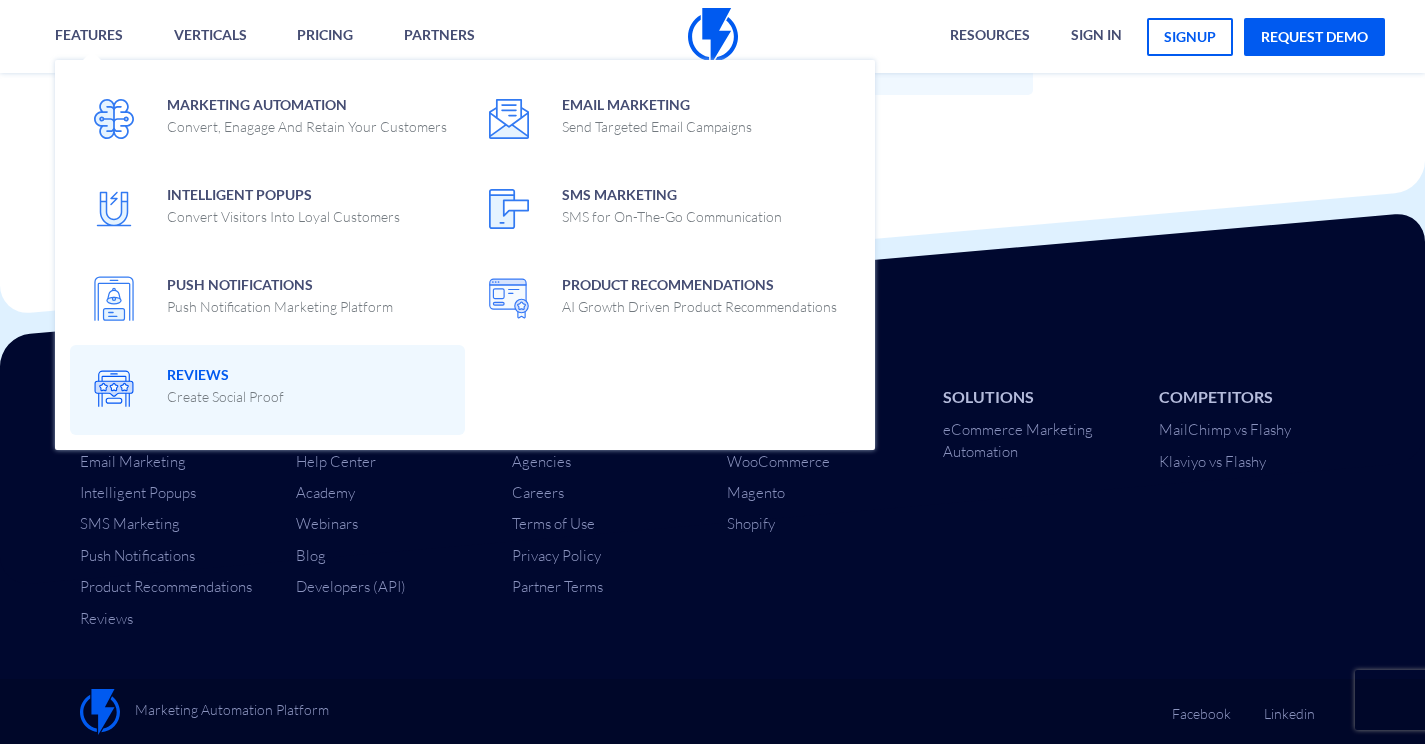 click on "Reviews  Create Social Proof" at bounding box center [225, 383] 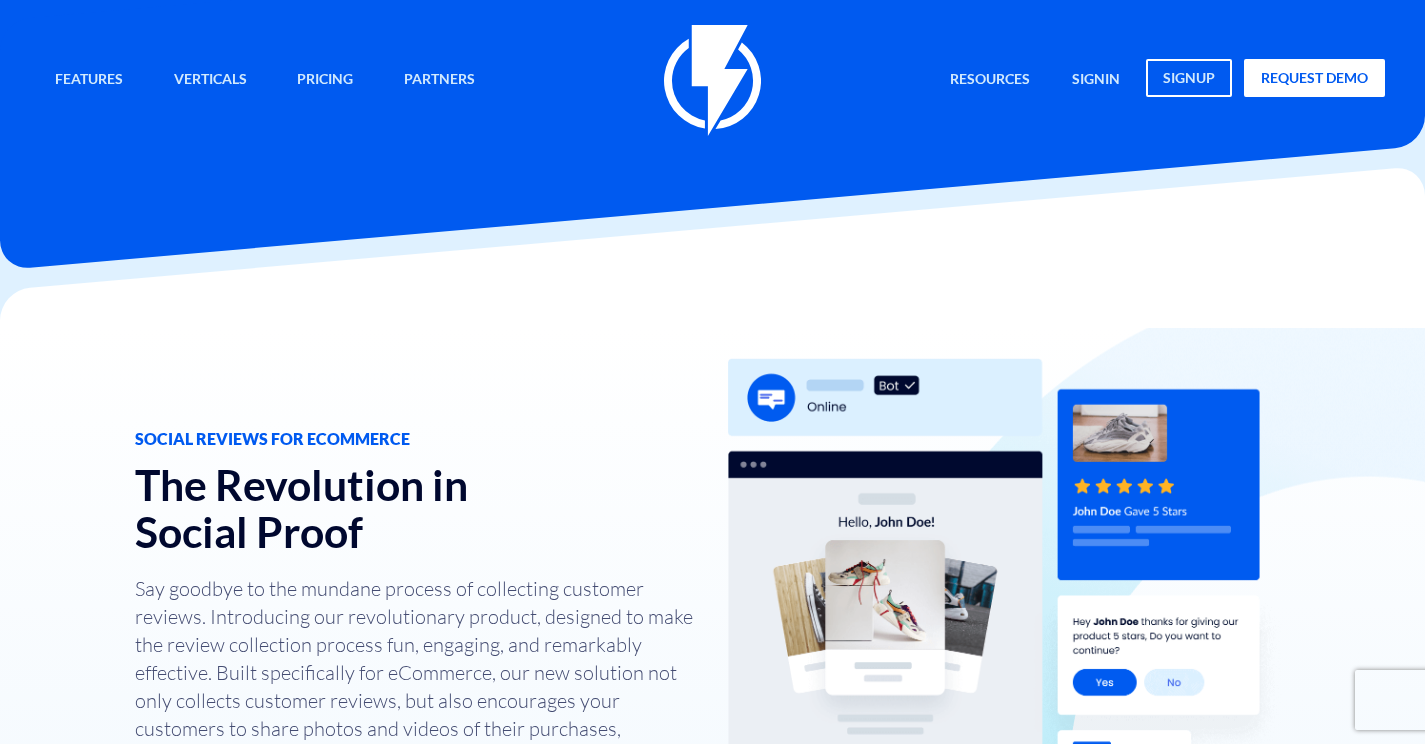scroll, scrollTop: 0, scrollLeft: 0, axis: both 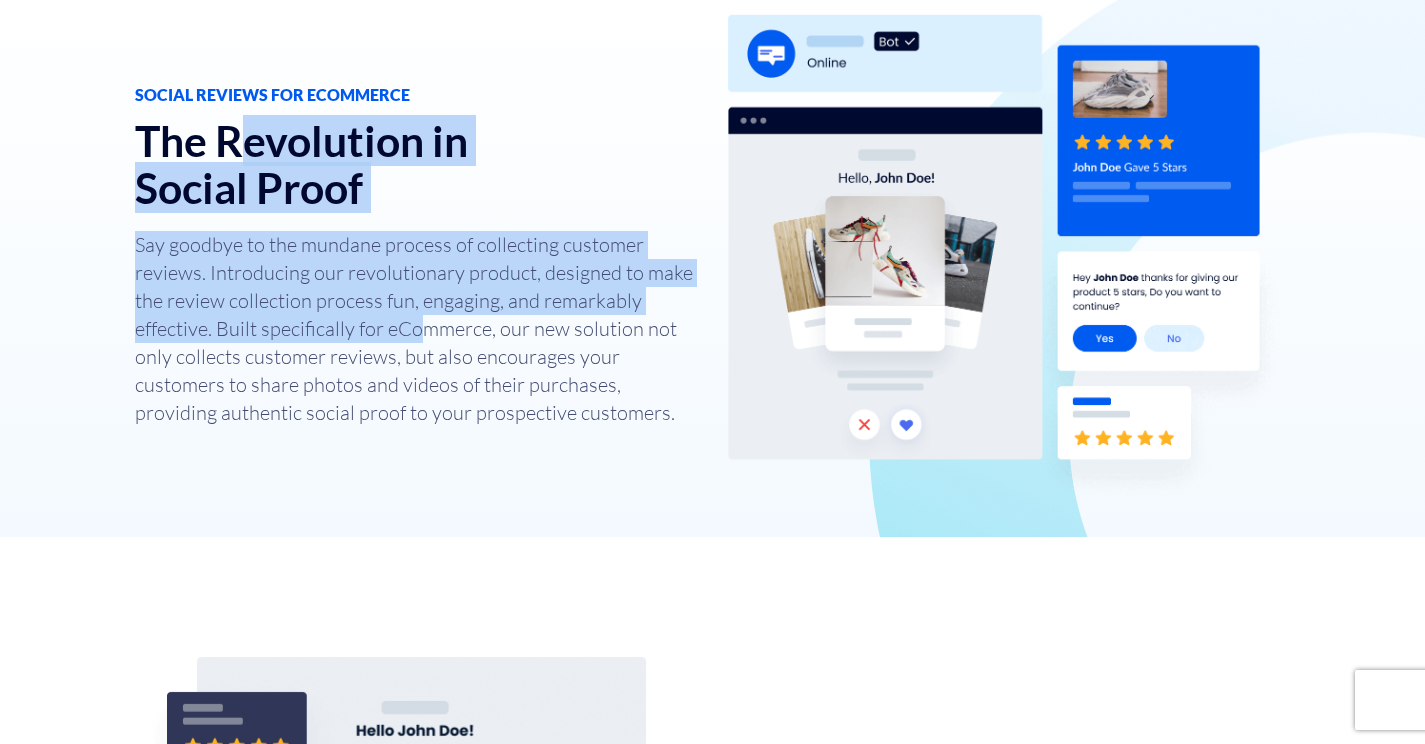 drag, startPoint x: 245, startPoint y: 149, endPoint x: 425, endPoint y: 329, distance: 254.55844 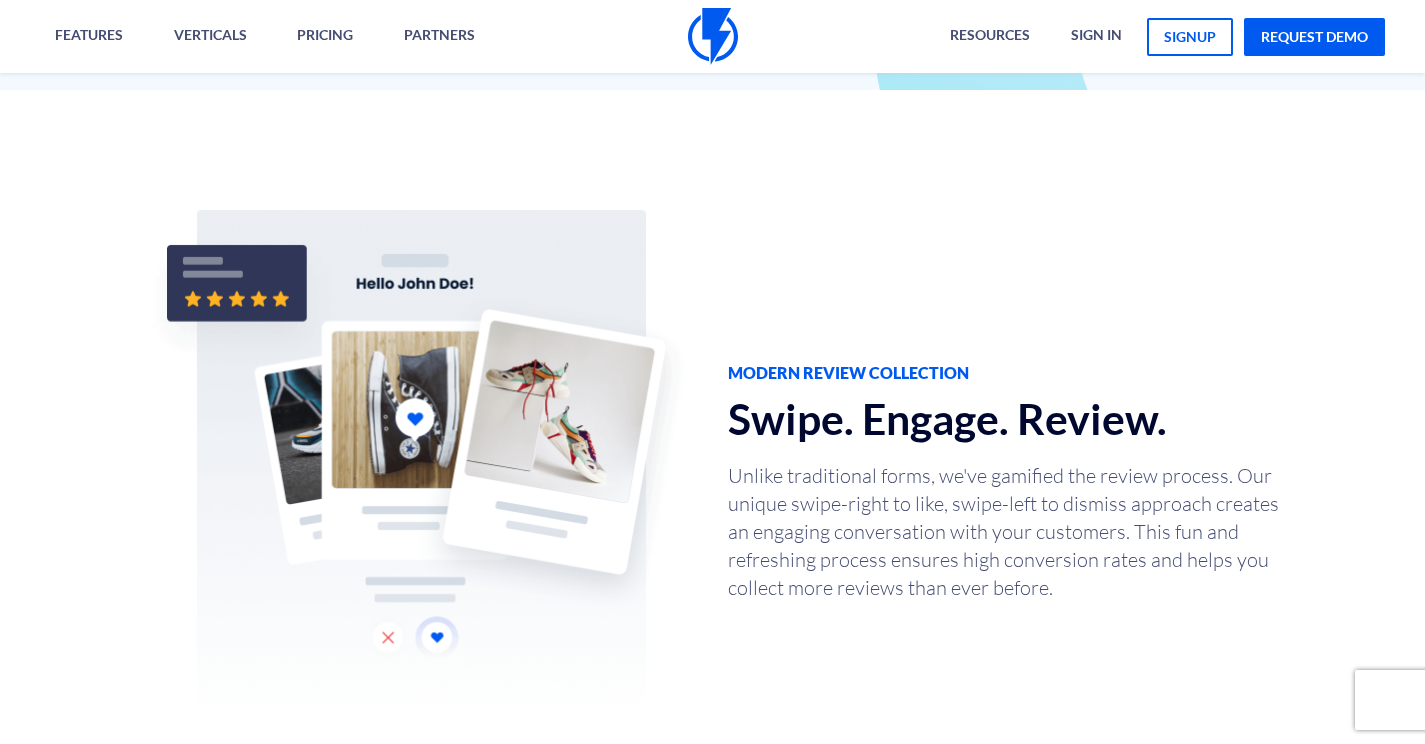 scroll, scrollTop: 813, scrollLeft: 0, axis: vertical 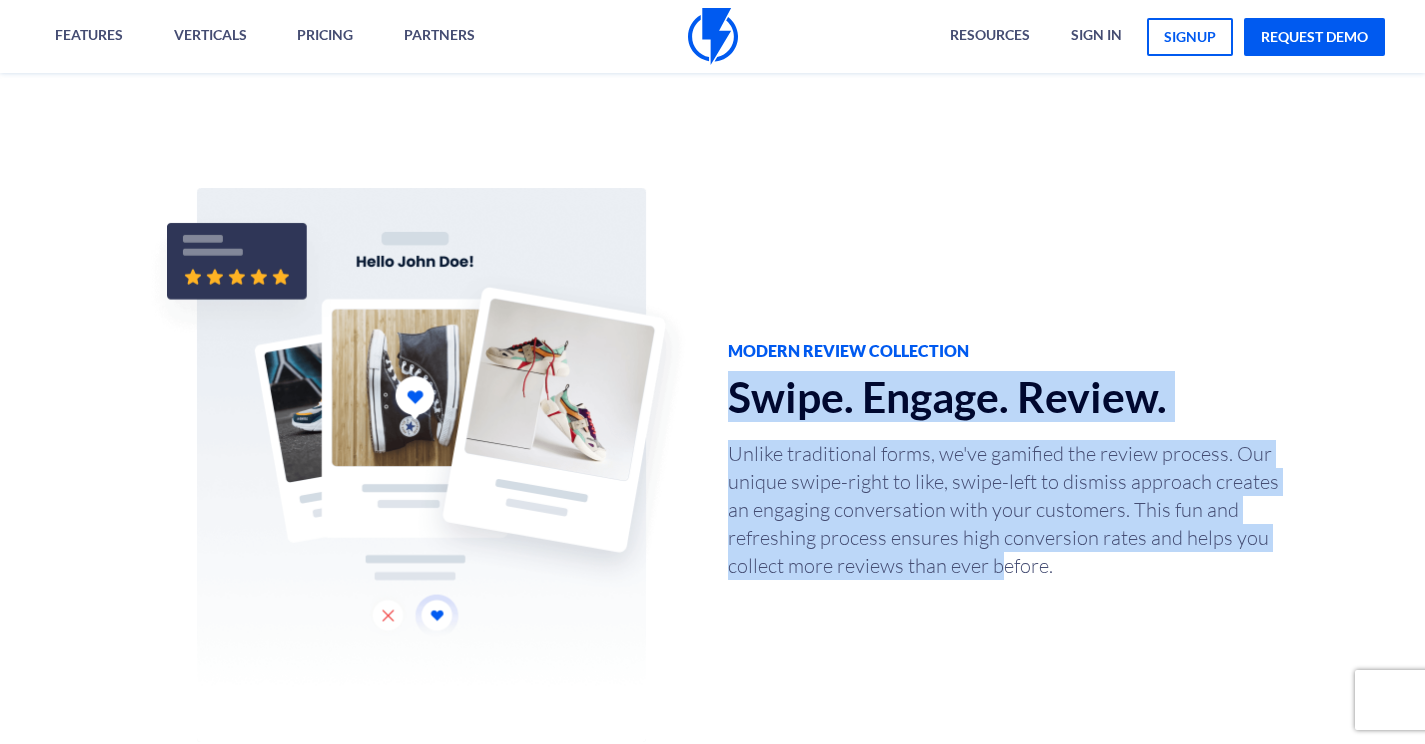 drag, startPoint x: 729, startPoint y: 398, endPoint x: 1001, endPoint y: 556, distance: 314.56 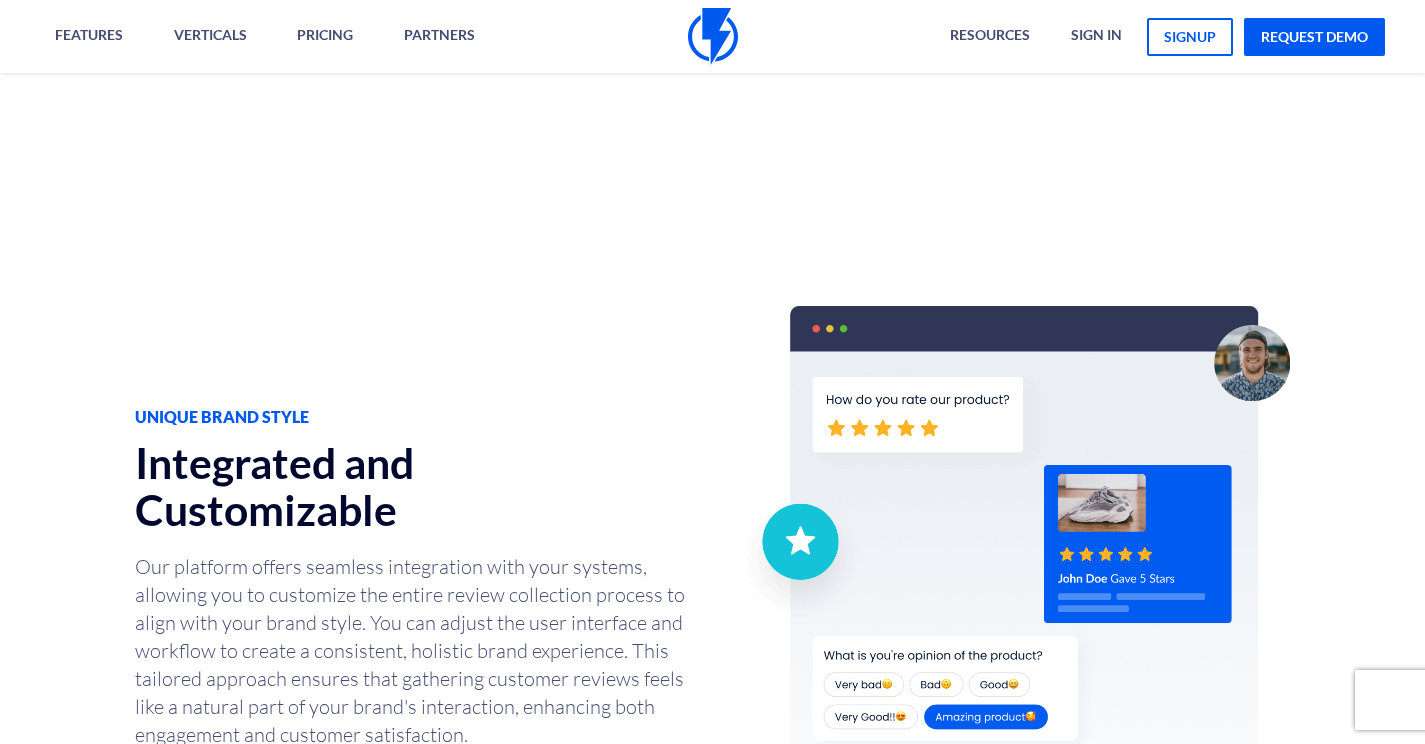 scroll, scrollTop: 1580, scrollLeft: 0, axis: vertical 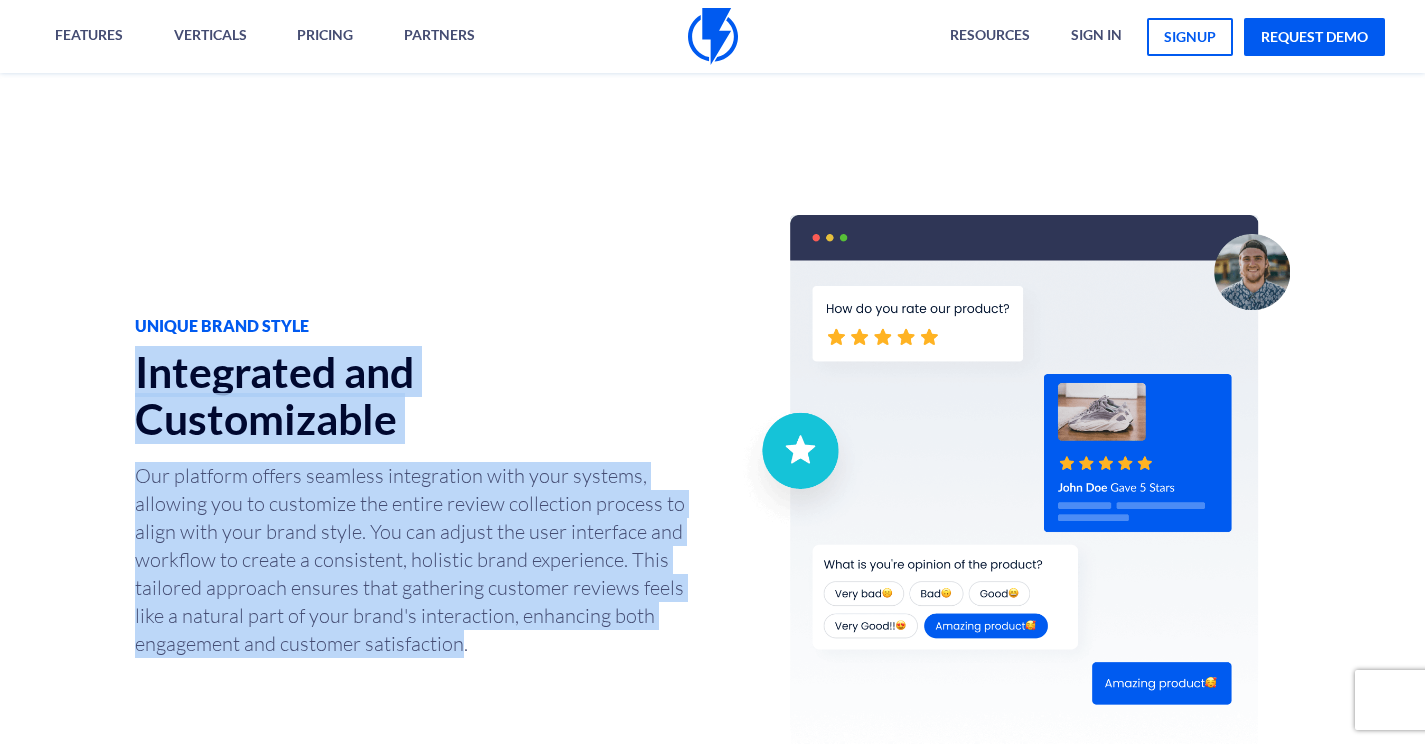 drag, startPoint x: 133, startPoint y: 359, endPoint x: 456, endPoint y: 635, distance: 424.8588 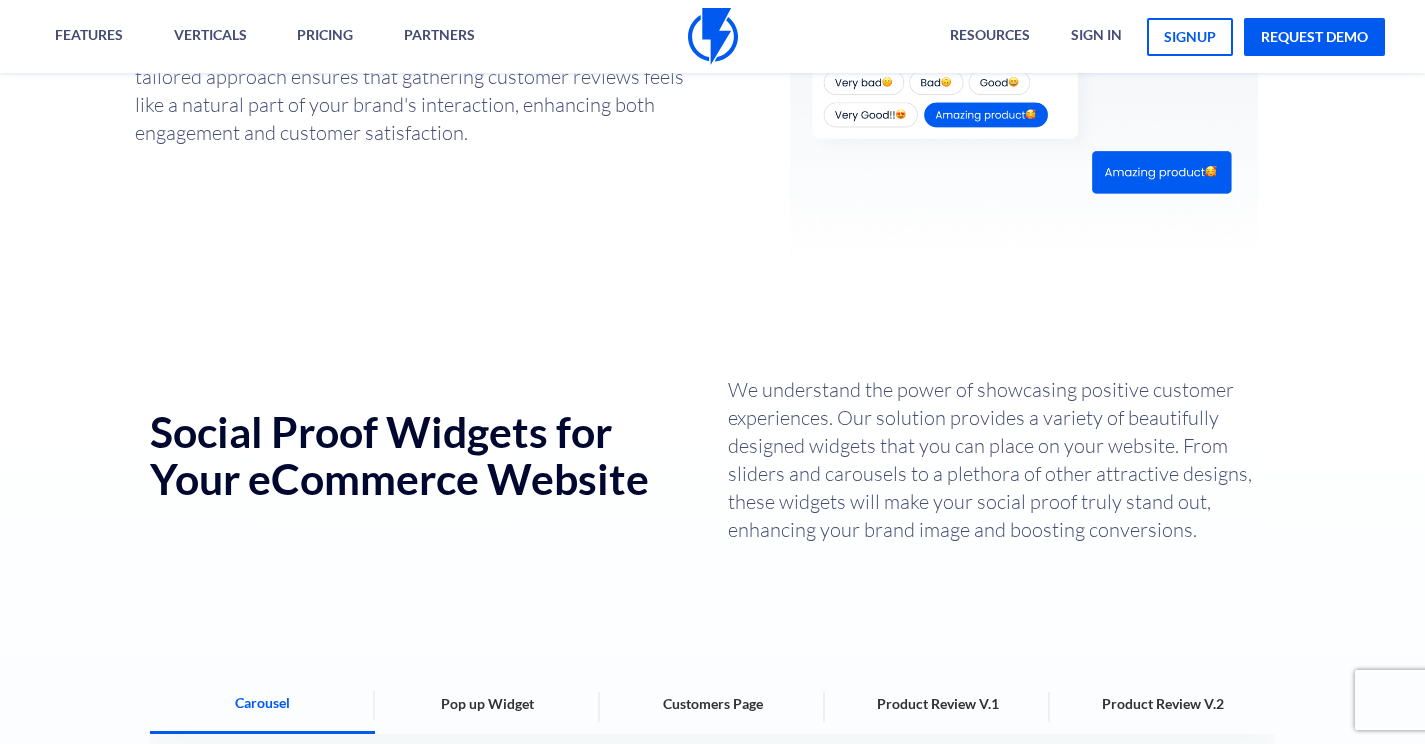 scroll, scrollTop: 2152, scrollLeft: 0, axis: vertical 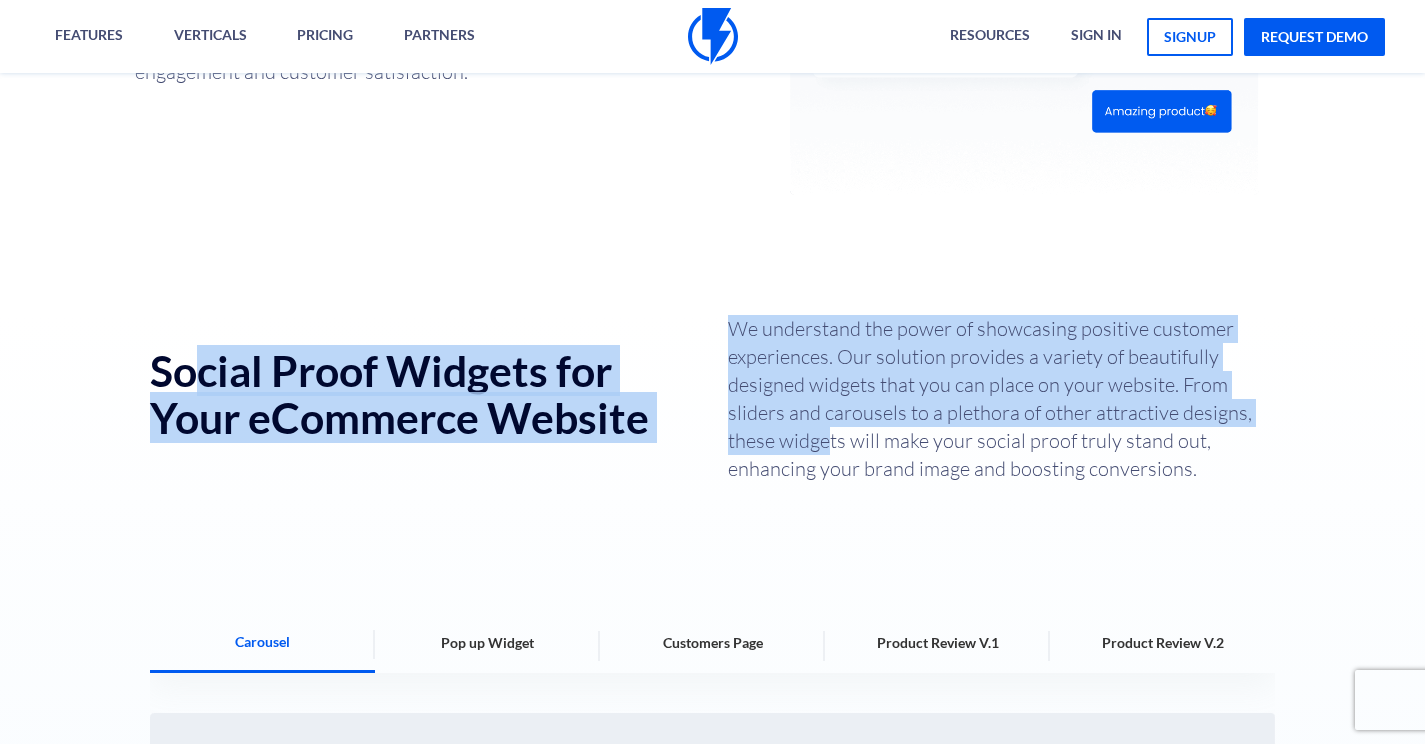 drag, startPoint x: 189, startPoint y: 371, endPoint x: 832, endPoint y: 446, distance: 647.35925 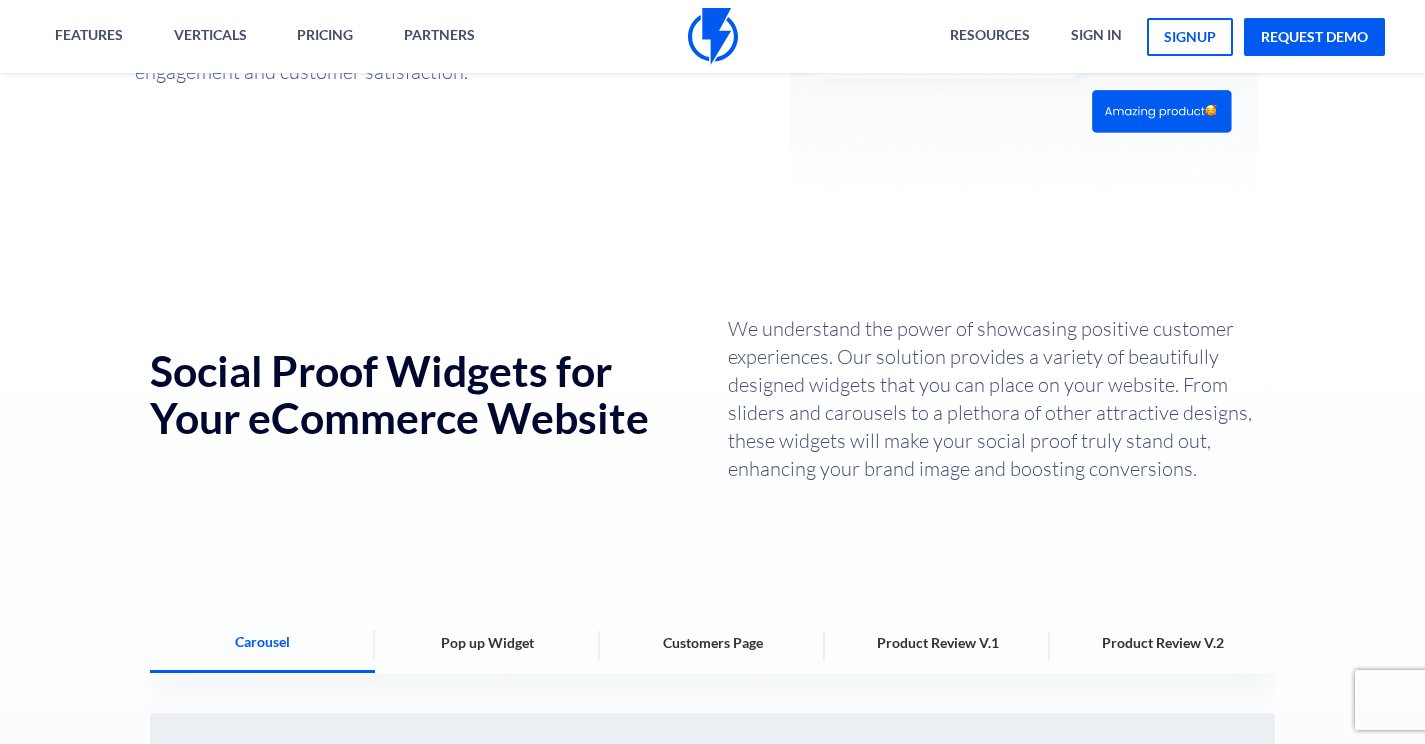 click on "We understand the power of showcasing positive customer experiences. Our solution provides a variety of beautifully designed widgets that you can place on your website. From sliders and carousels to a plethora of other attractive designs, these widgets will make your social proof truly stand out, enhancing your brand image and boosting conversions." at bounding box center [1002, 399] 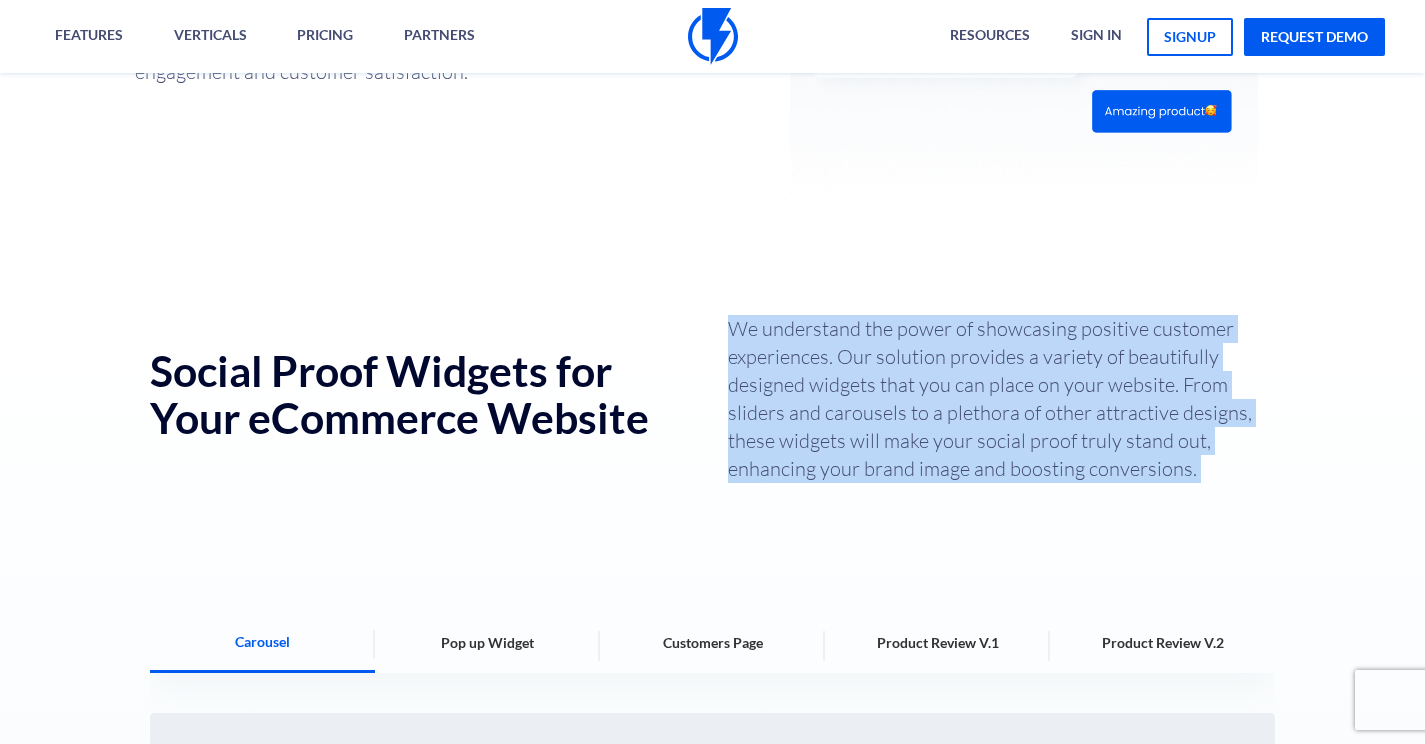 click on "We understand the power of showcasing positive customer experiences. Our solution provides a variety of beautifully designed widgets that you can place on your website. From sliders and carousels to a plethora of other attractive designs, these widgets will make your social proof truly stand out, enhancing your brand image and boosting conversions." at bounding box center (1002, 399) 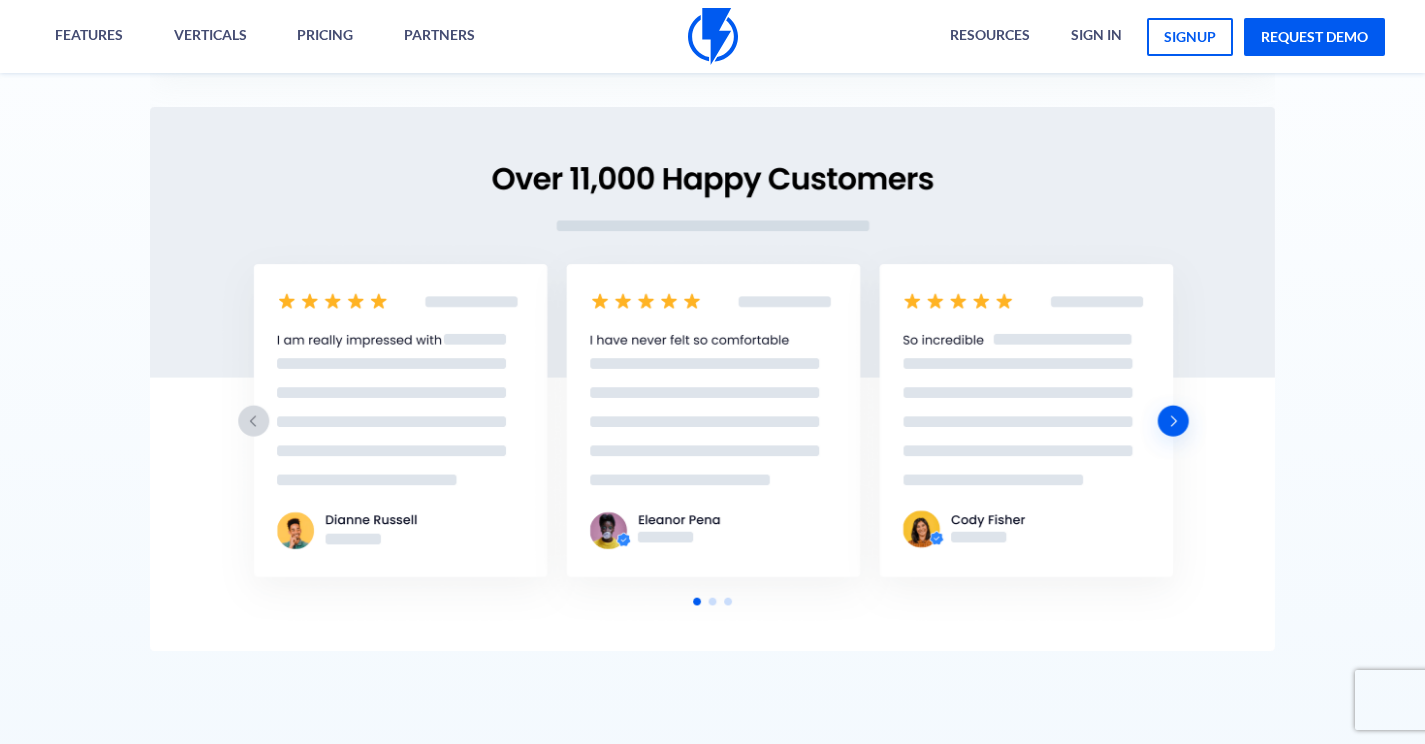 scroll, scrollTop: 2656, scrollLeft: 0, axis: vertical 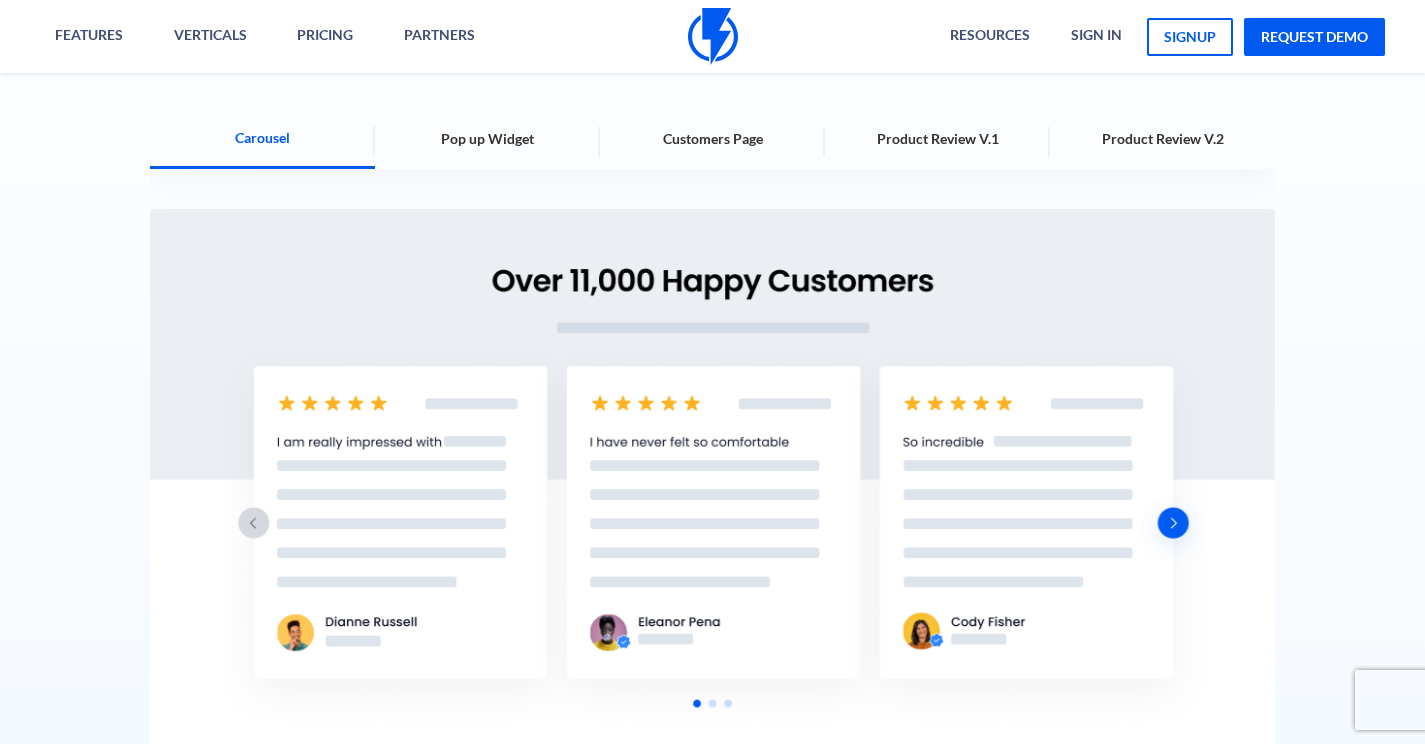 click on "Pop up Widget" at bounding box center [487, 139] 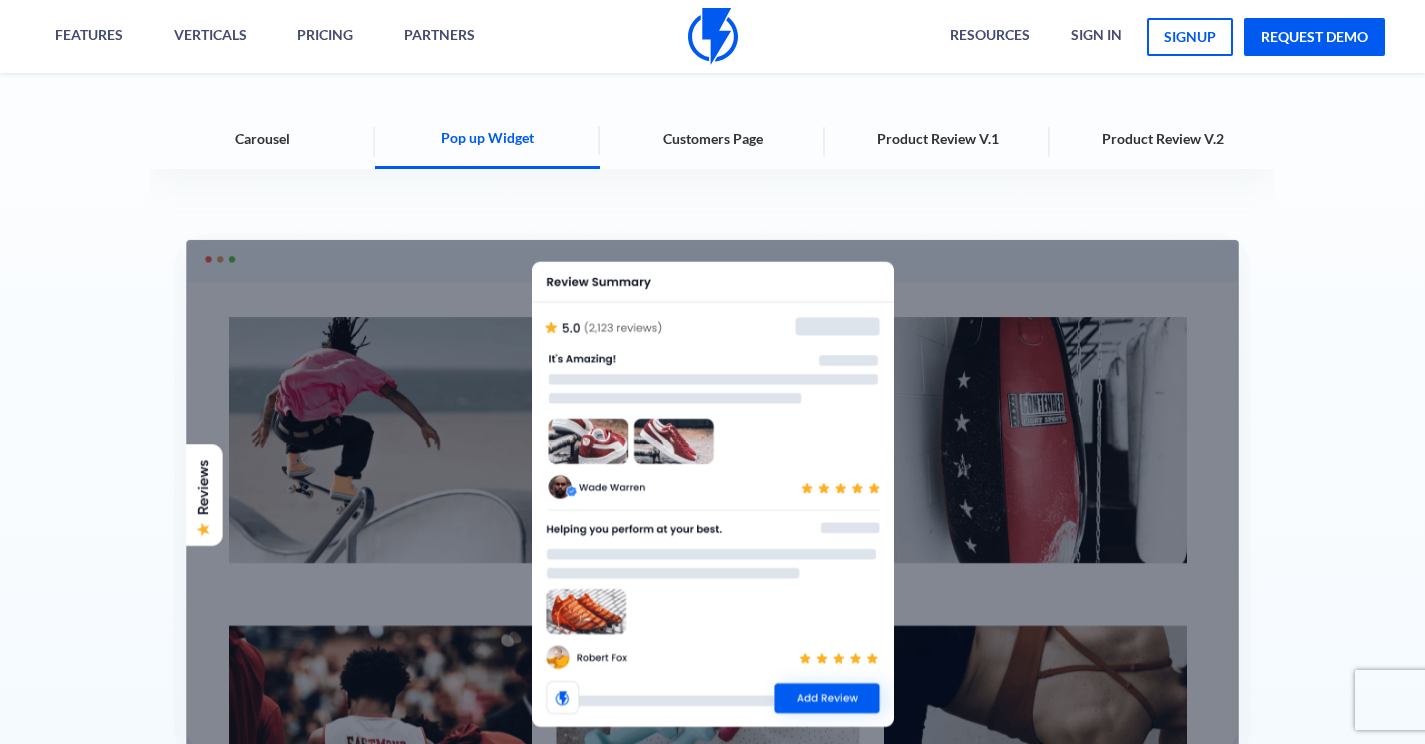 click on "Customers Page" at bounding box center (712, 139) 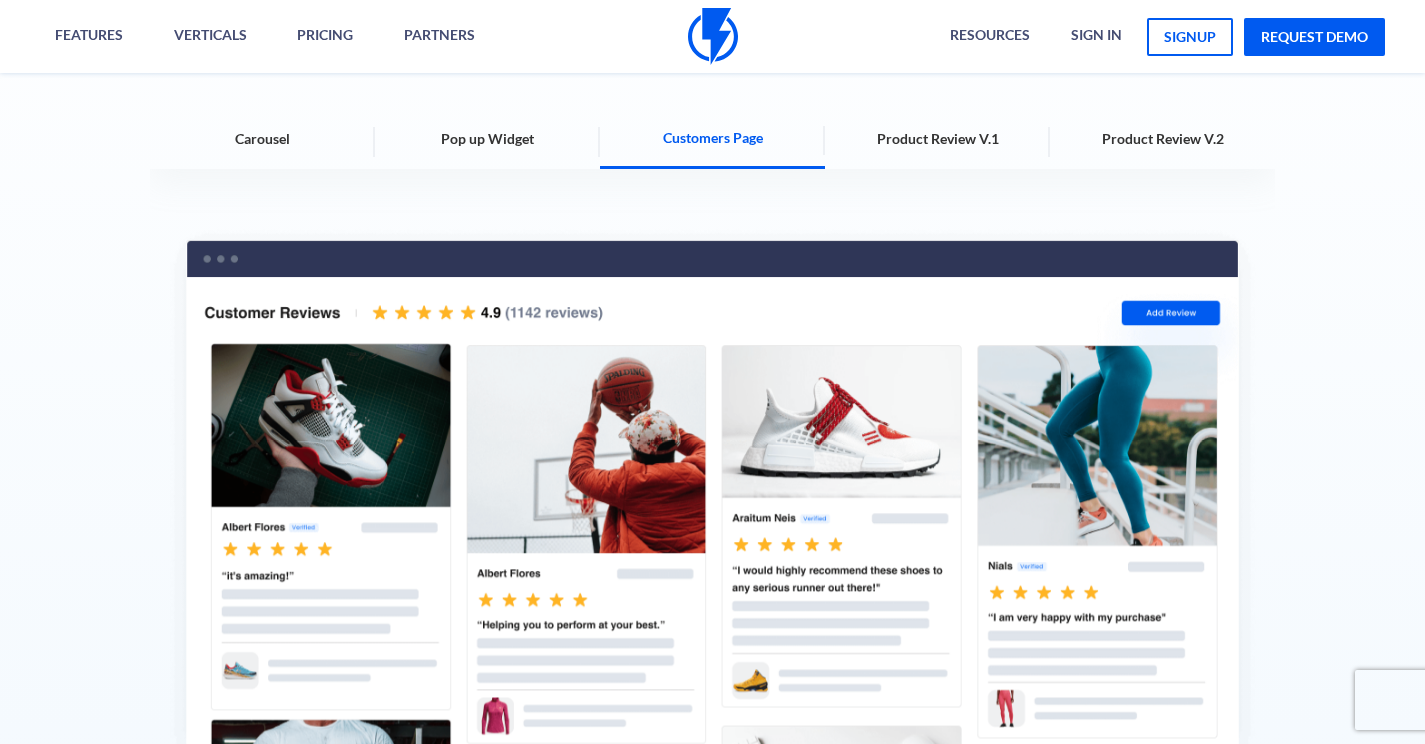 click on "Product Review V.1" at bounding box center (938, 139) 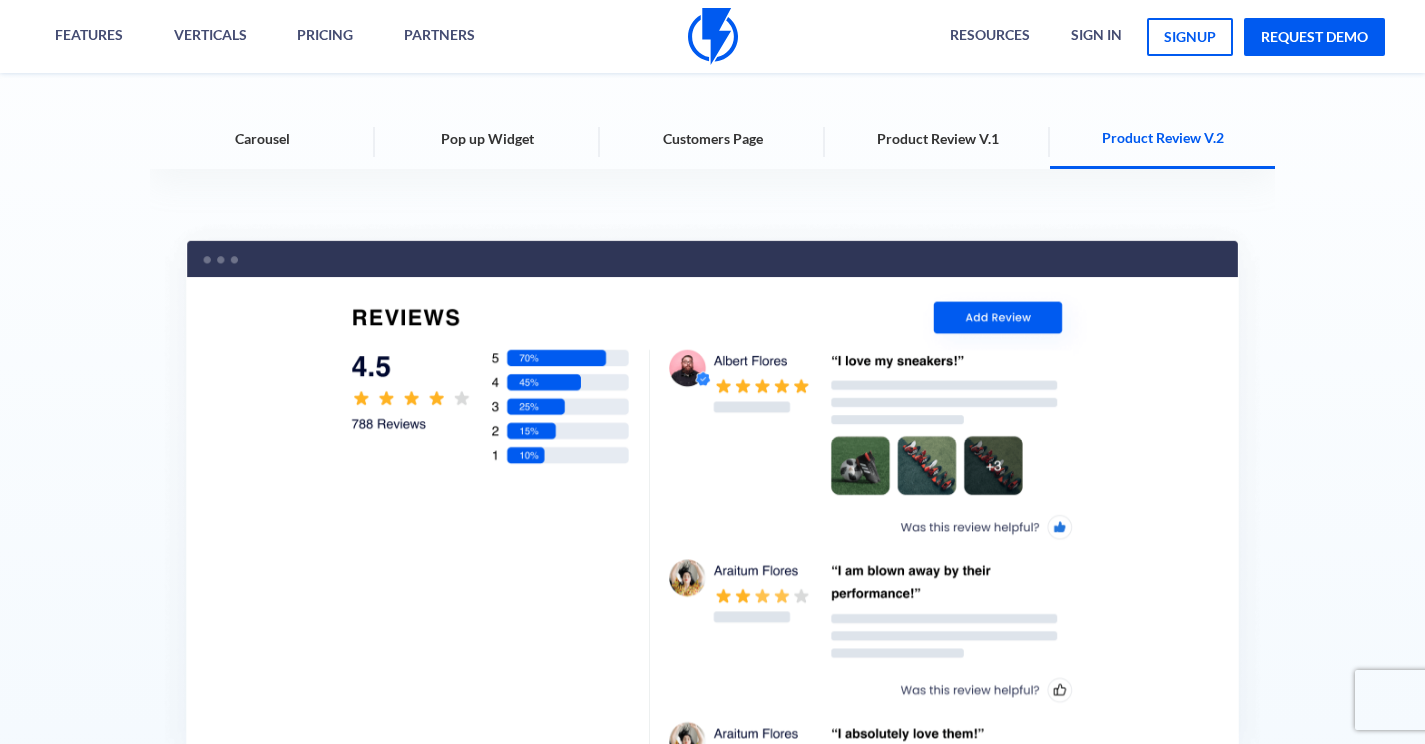 click on "Product Review V.1" at bounding box center [937, 139] 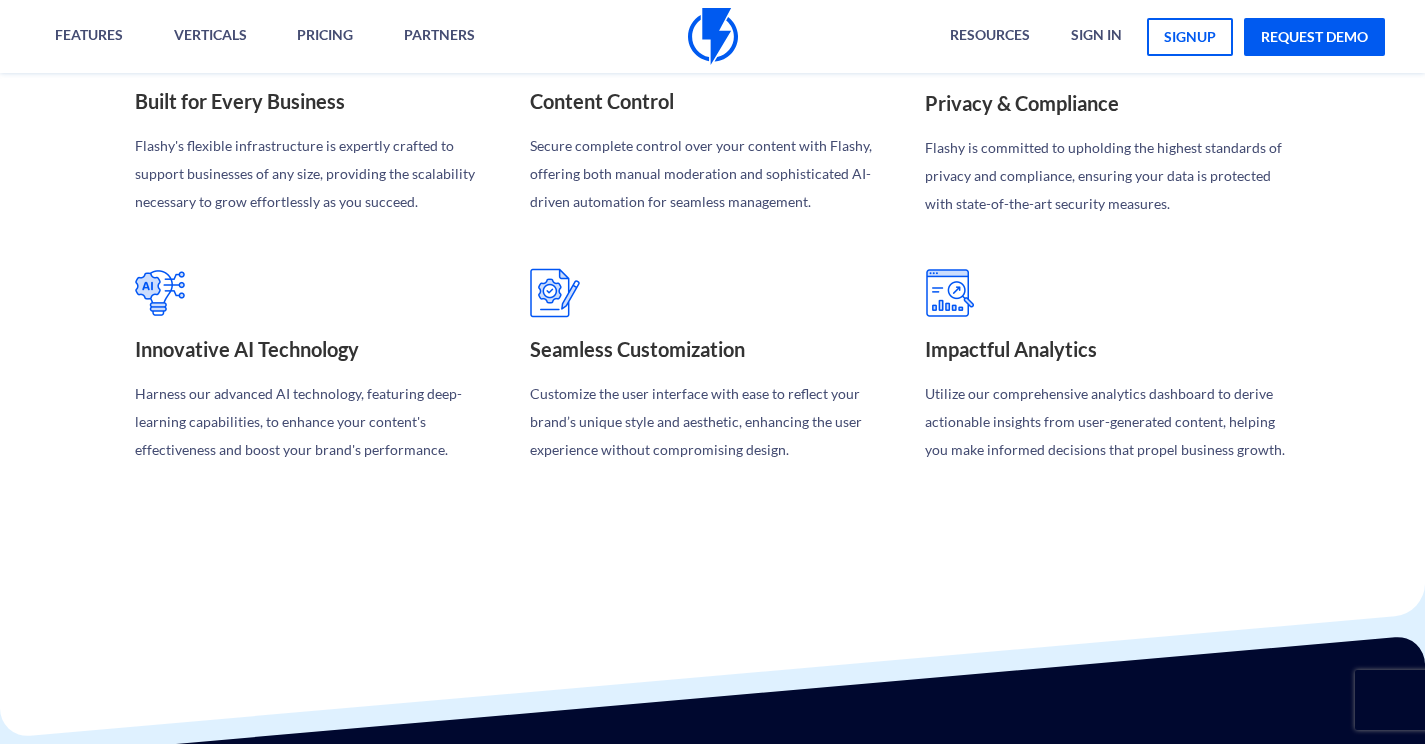 scroll, scrollTop: 3909, scrollLeft: 0, axis: vertical 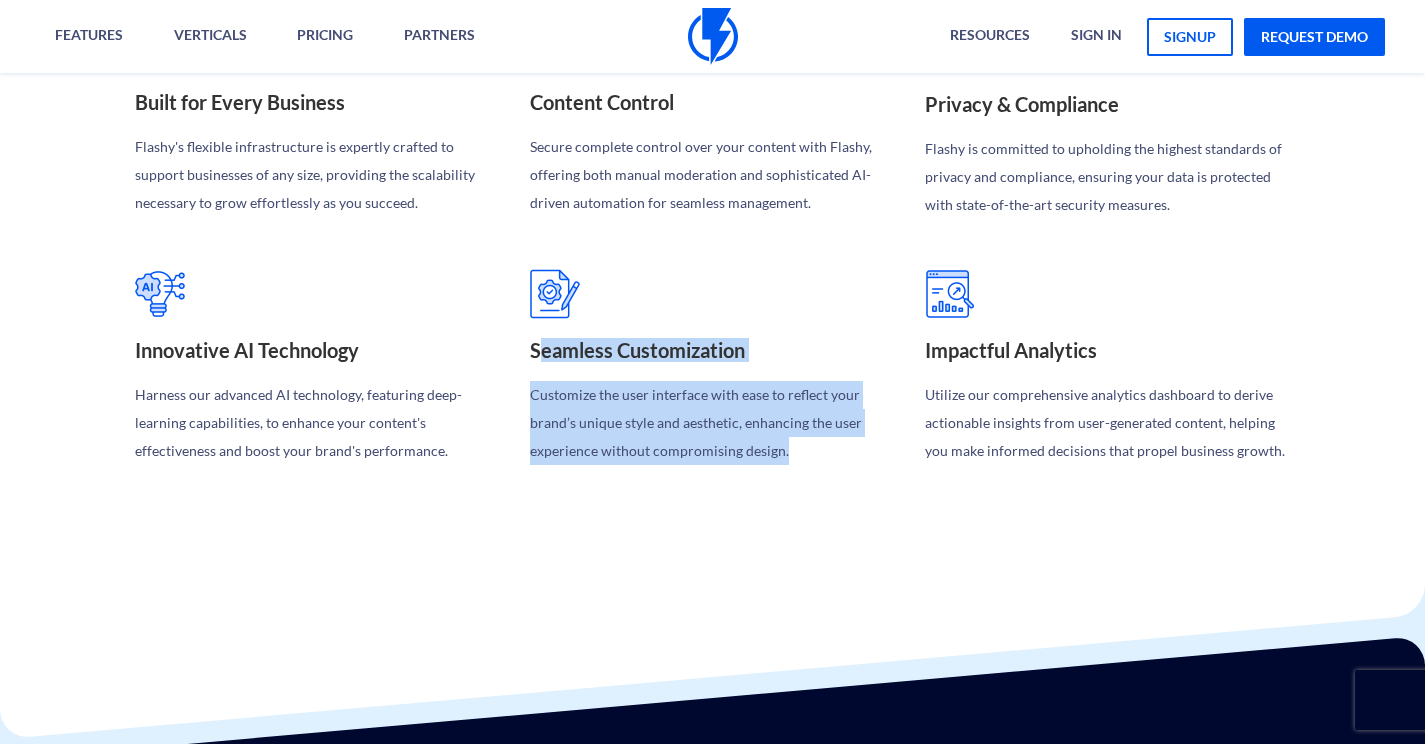 drag, startPoint x: 540, startPoint y: 340, endPoint x: 802, endPoint y: 439, distance: 280.08035 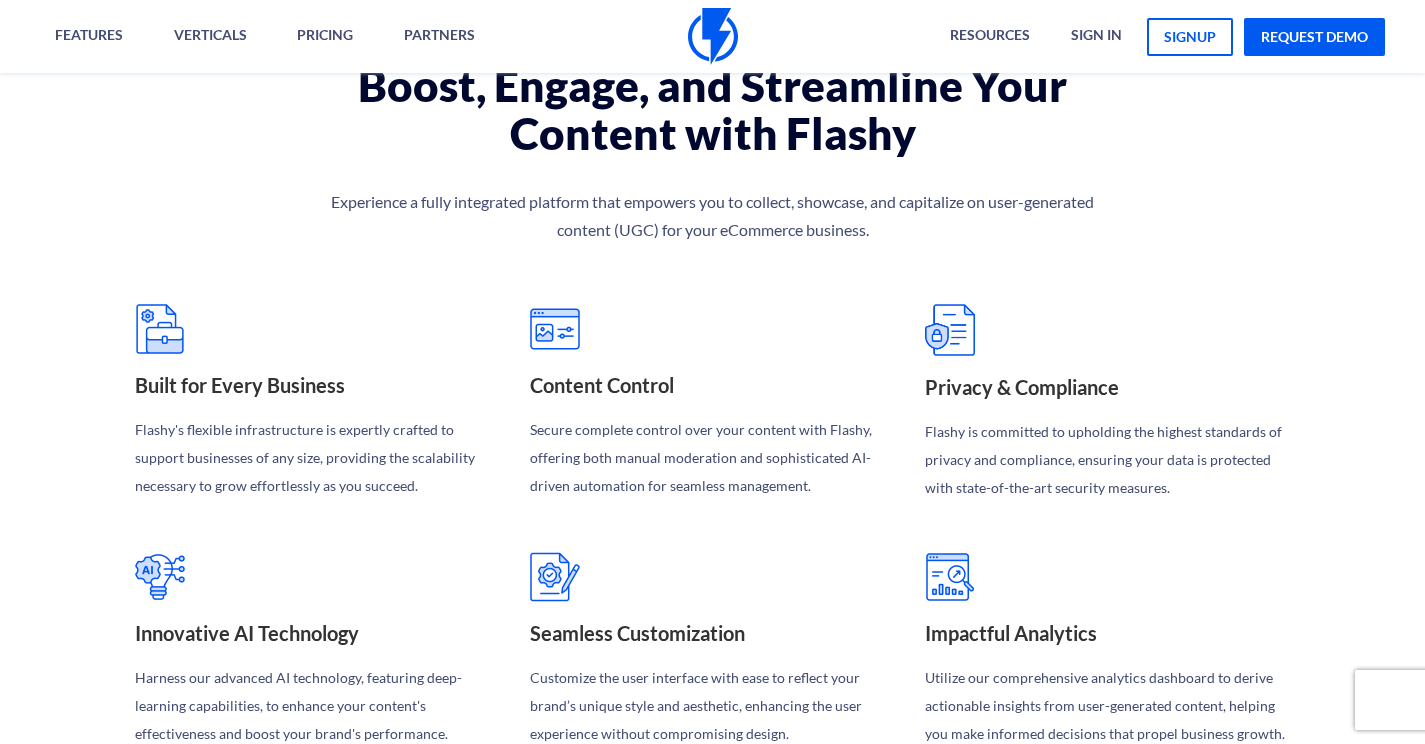 scroll, scrollTop: 3619, scrollLeft: 0, axis: vertical 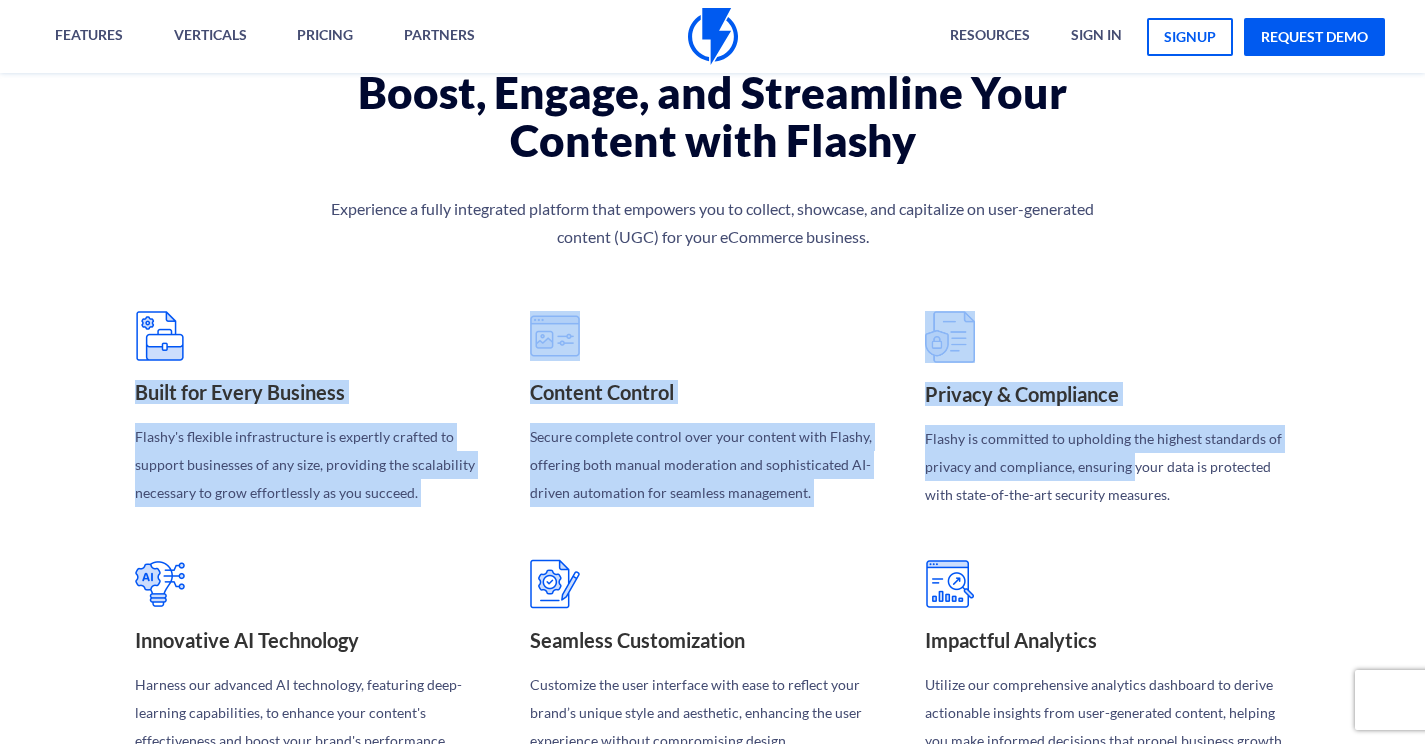drag, startPoint x: 142, startPoint y: 376, endPoint x: 1129, endPoint y: 460, distance: 990.568 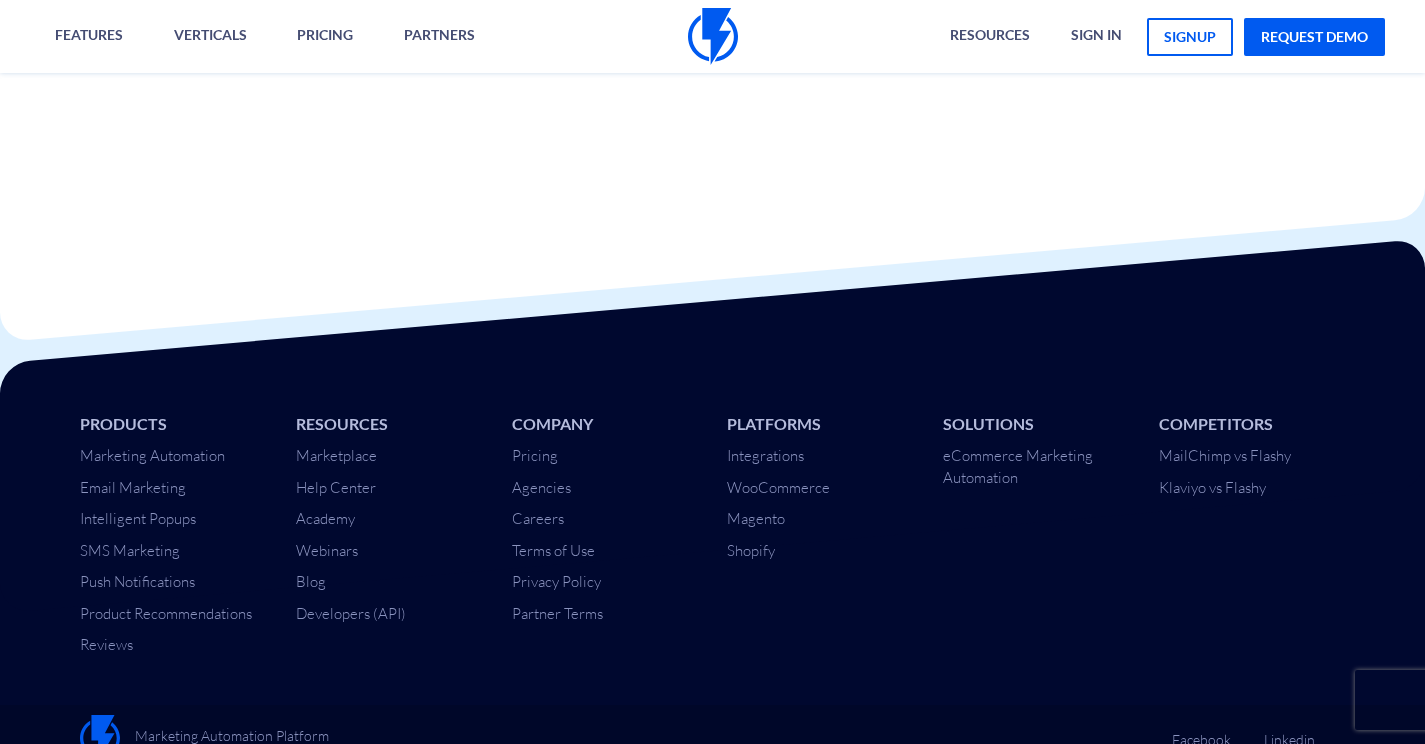 scroll, scrollTop: 4333, scrollLeft: 0, axis: vertical 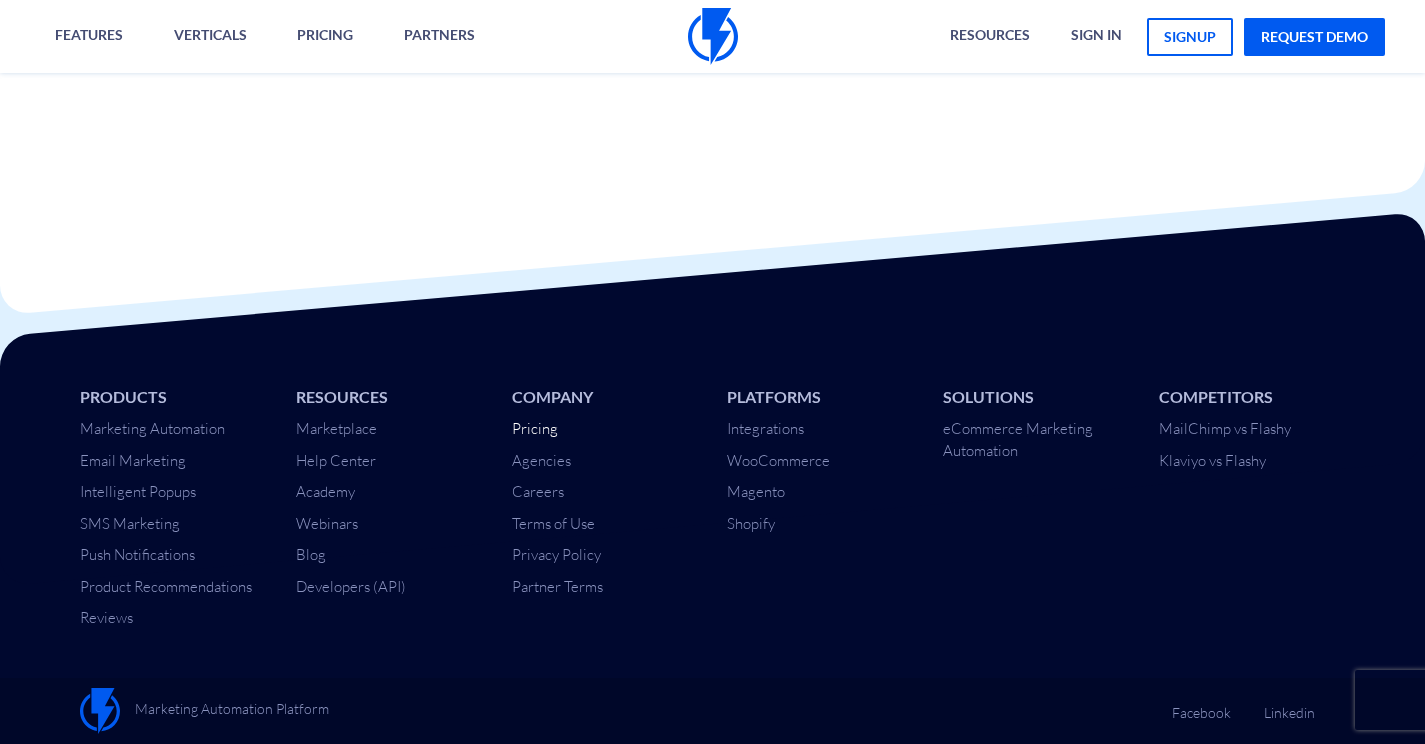 click on "Pricing" at bounding box center (535, 428) 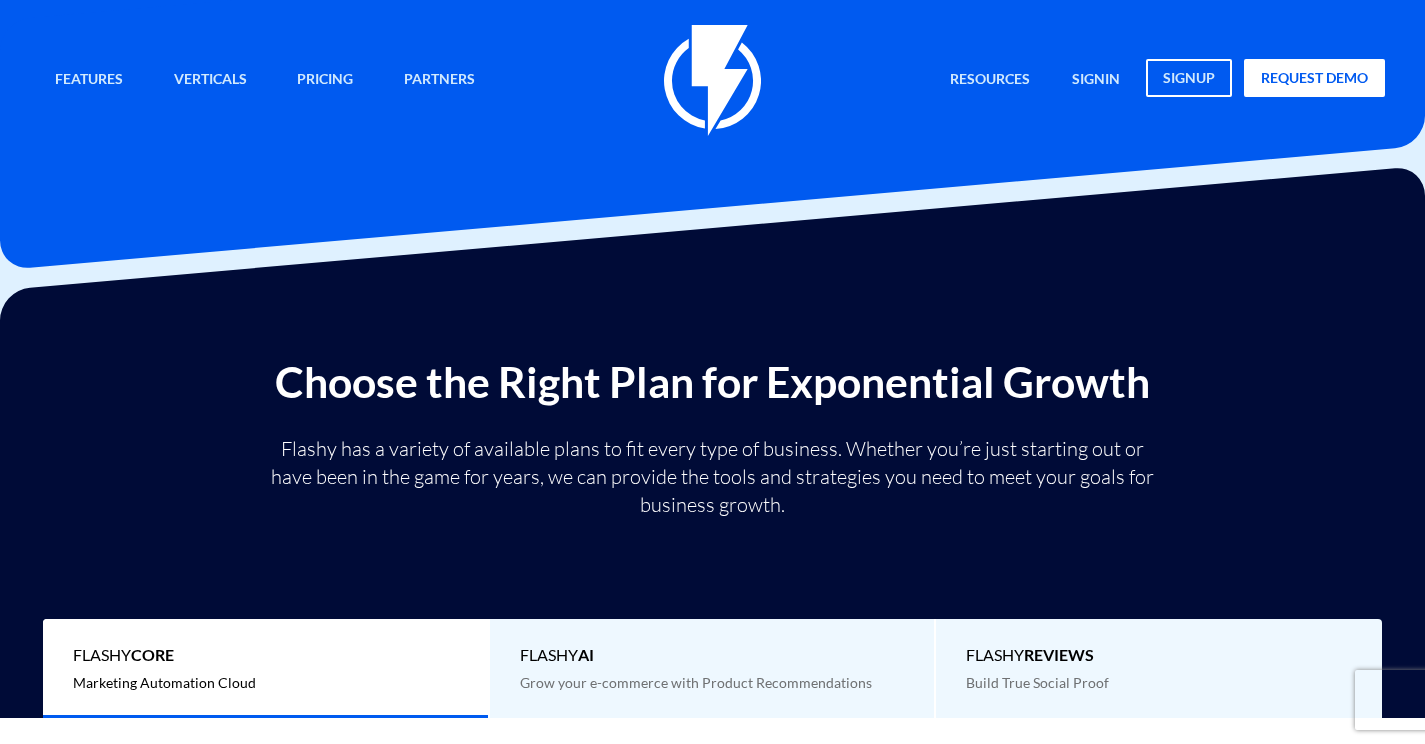 scroll, scrollTop: 0, scrollLeft: 0, axis: both 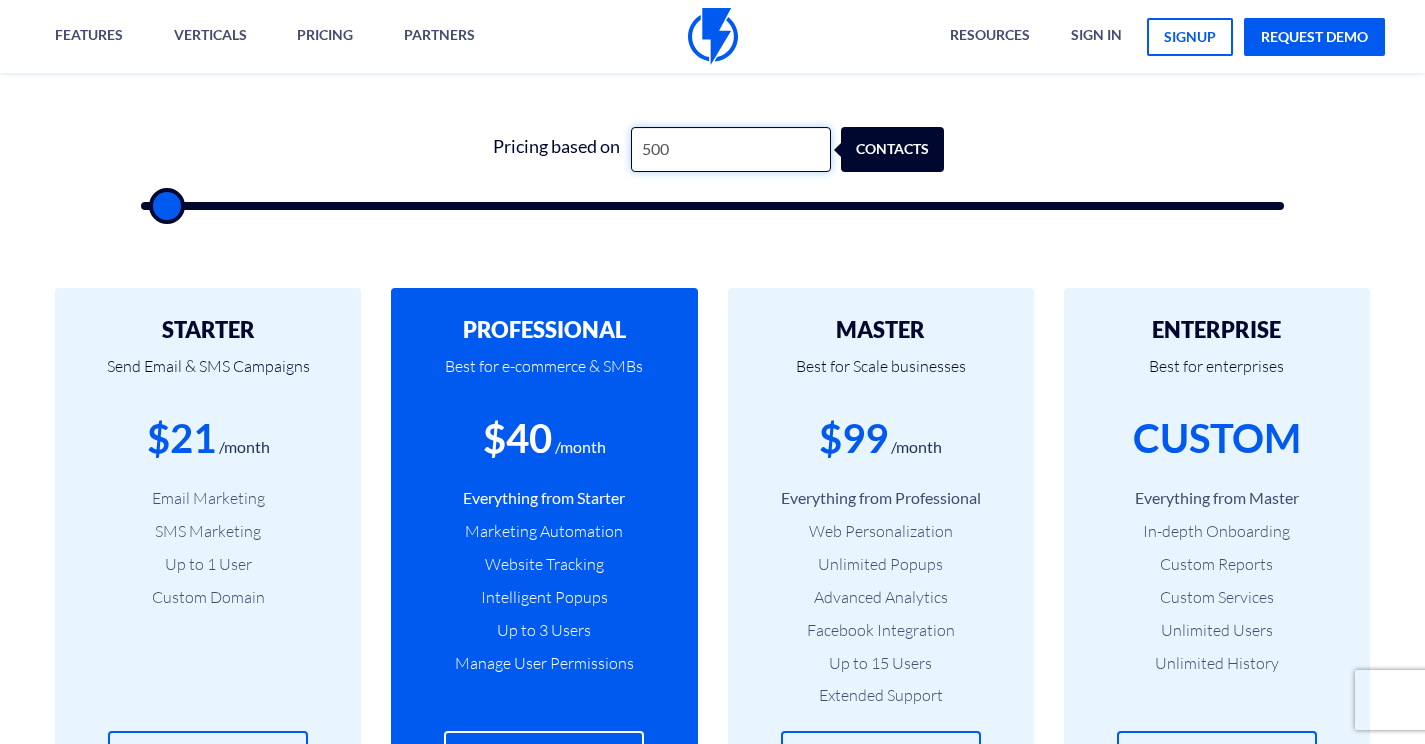 drag, startPoint x: 688, startPoint y: 153, endPoint x: 580, endPoint y: 159, distance: 108.16654 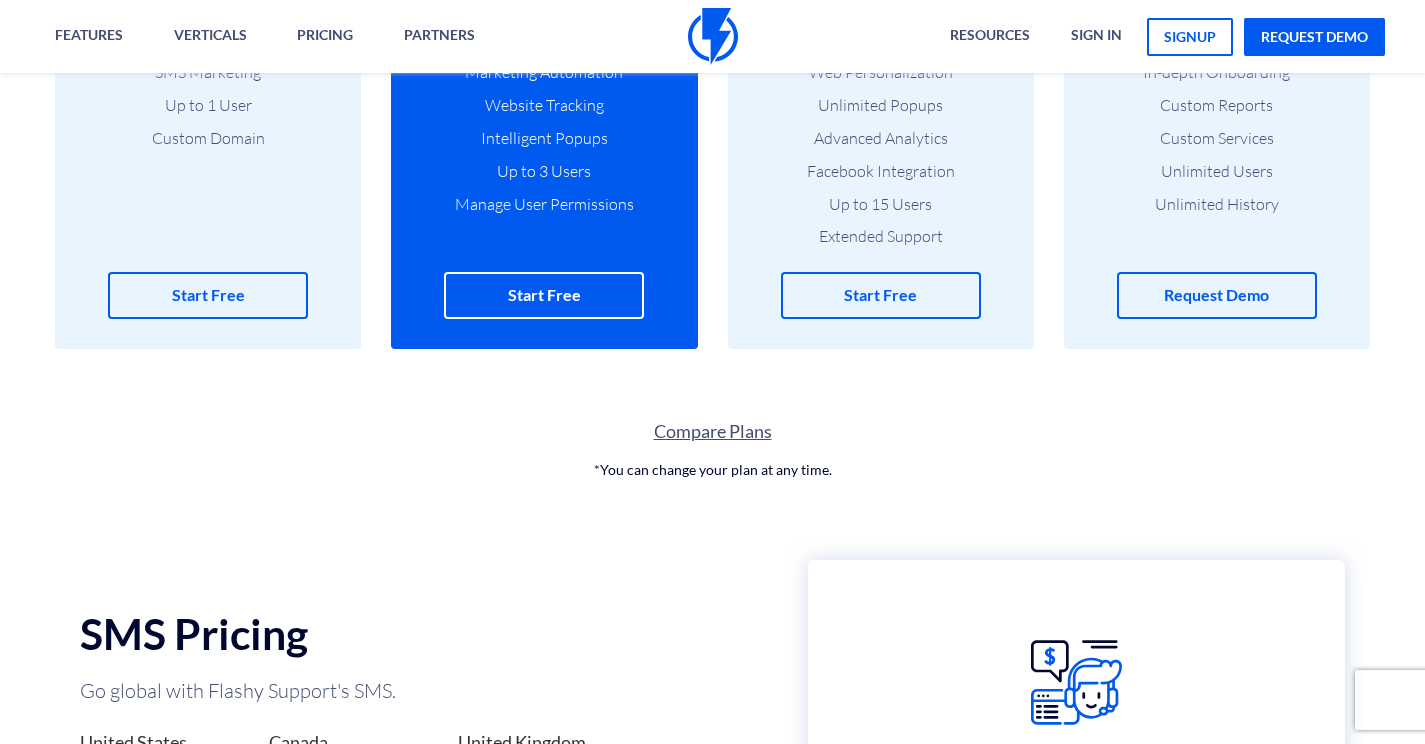 scroll, scrollTop: 1124, scrollLeft: 0, axis: vertical 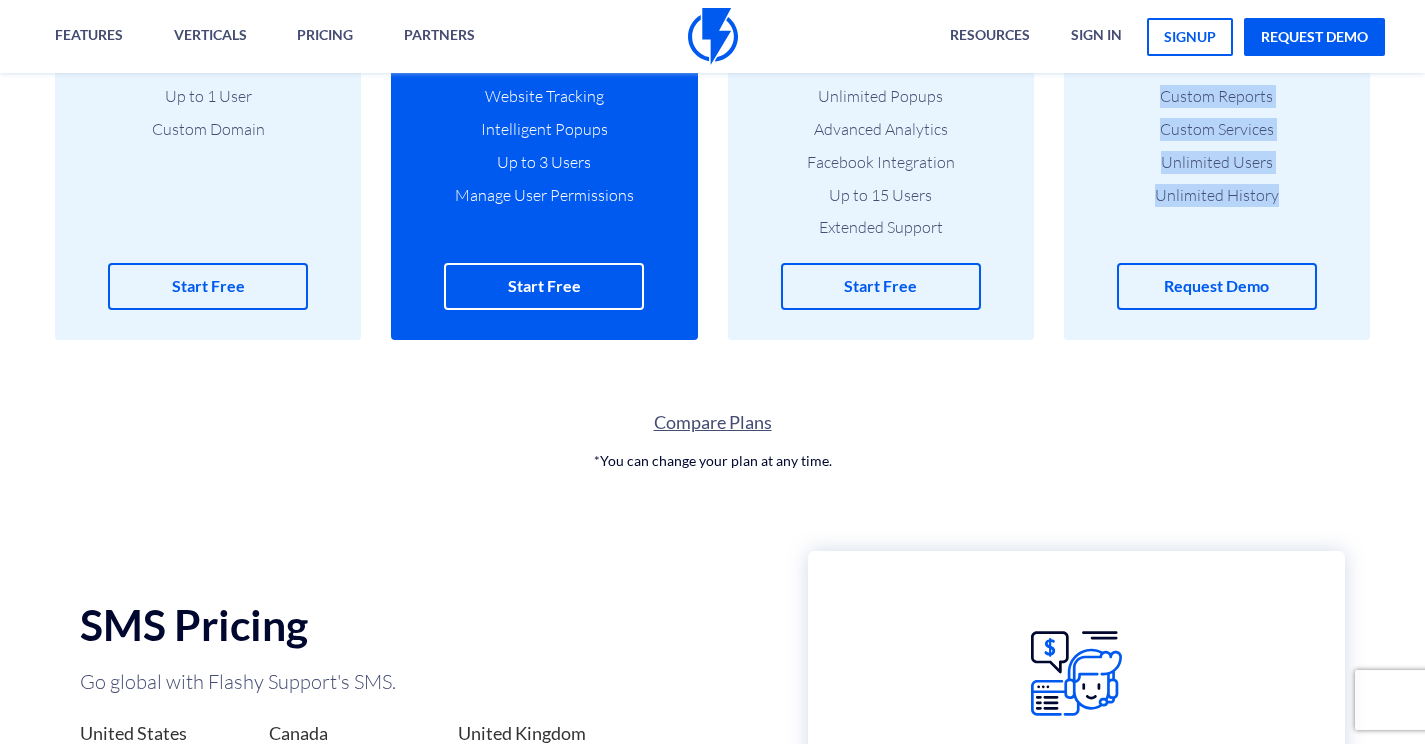 drag, startPoint x: 1282, startPoint y: 197, endPoint x: 1124, endPoint y: 86, distance: 193.09325 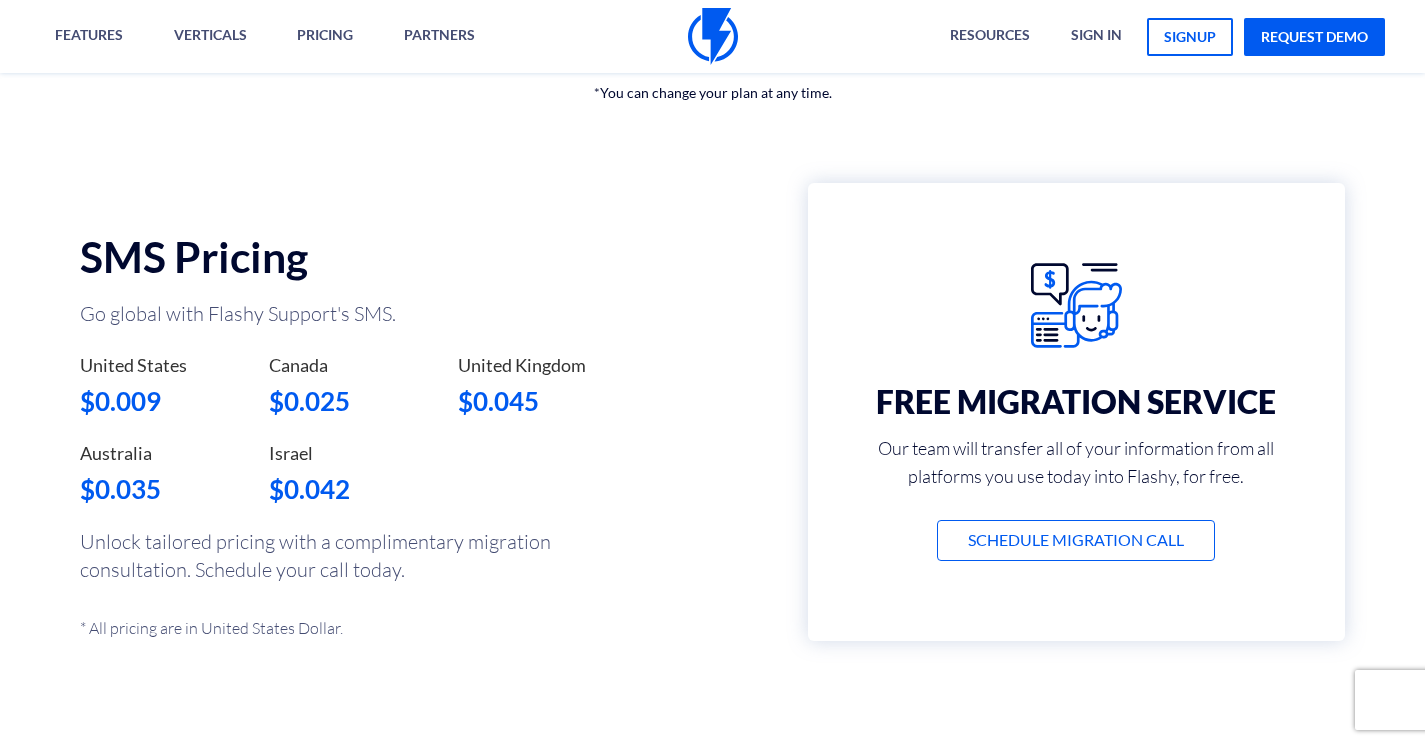 scroll, scrollTop: 1512, scrollLeft: 0, axis: vertical 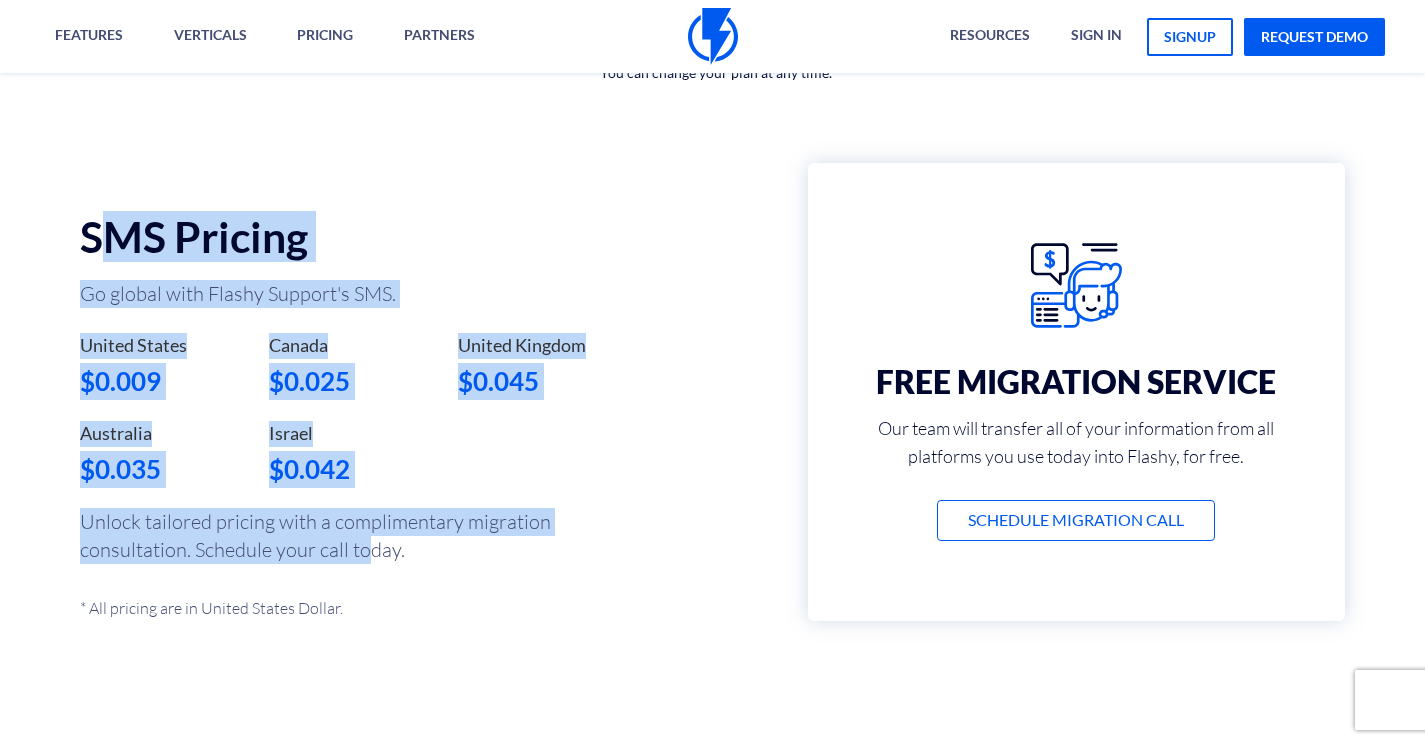 drag, startPoint x: 93, startPoint y: 240, endPoint x: 365, endPoint y: 552, distance: 413.91788 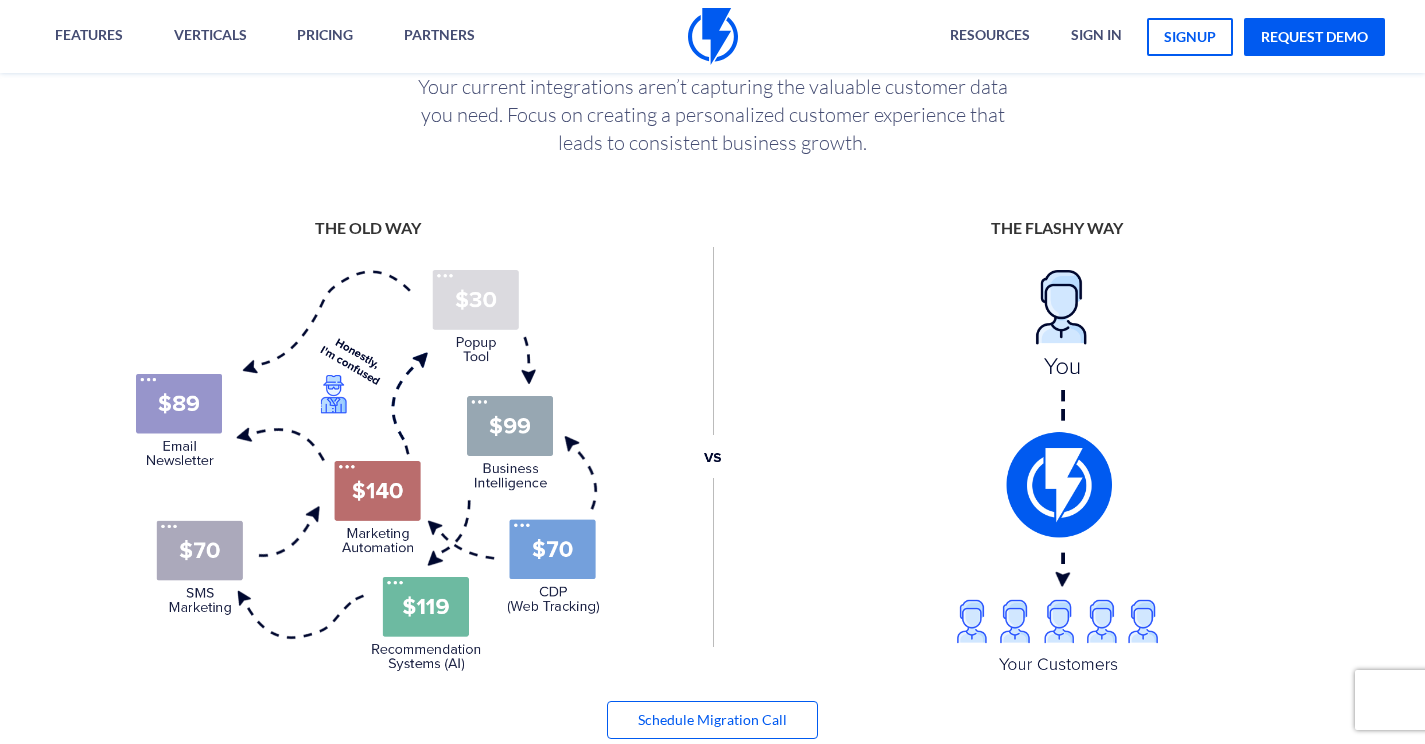 scroll, scrollTop: 2372, scrollLeft: 0, axis: vertical 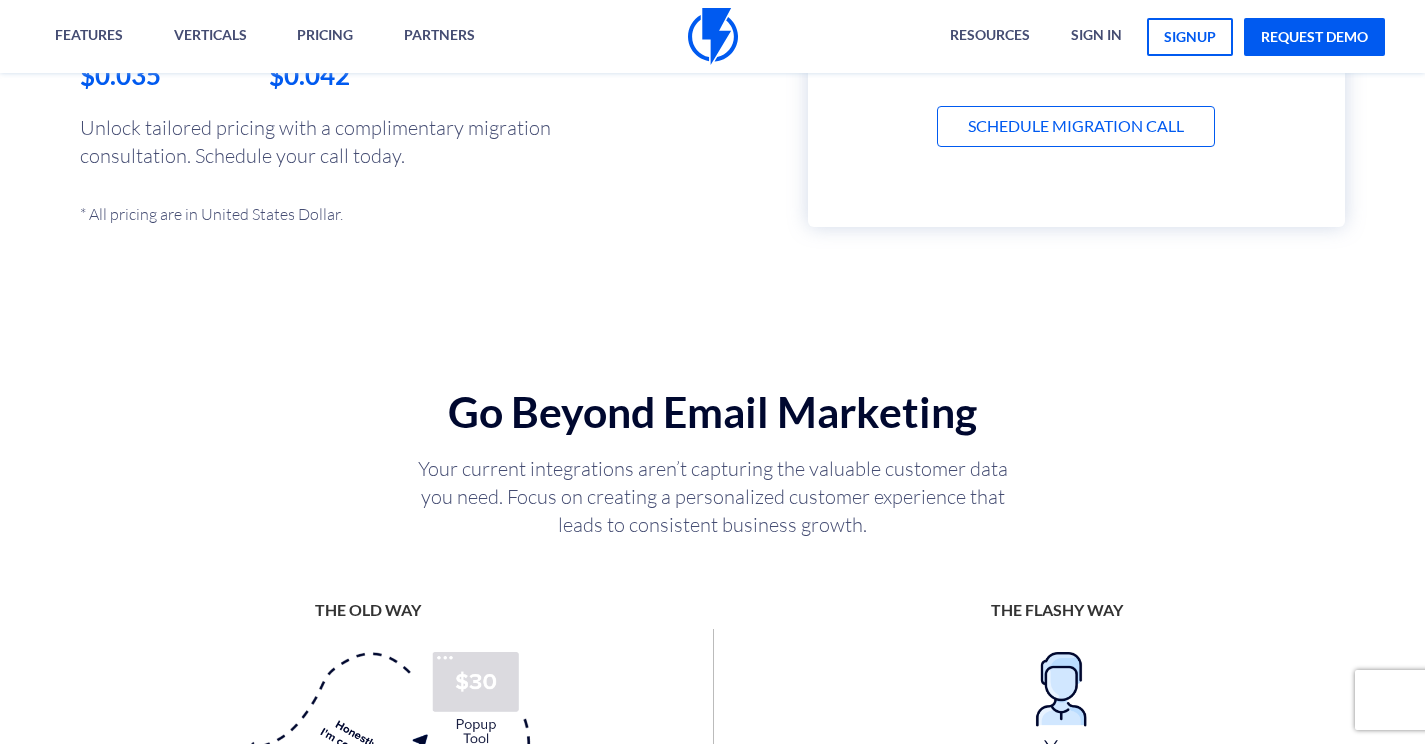 drag, startPoint x: 158, startPoint y: 335, endPoint x: 1314, endPoint y: 1, distance: 1203.2838 